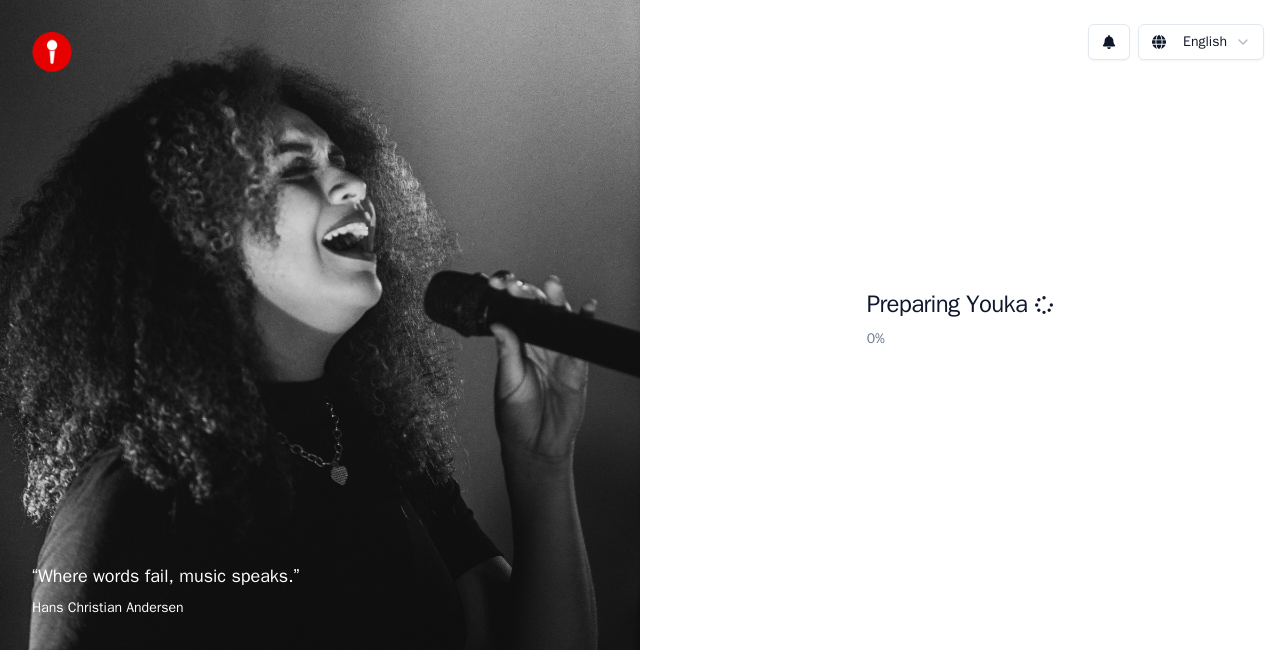 scroll, scrollTop: 0, scrollLeft: 0, axis: both 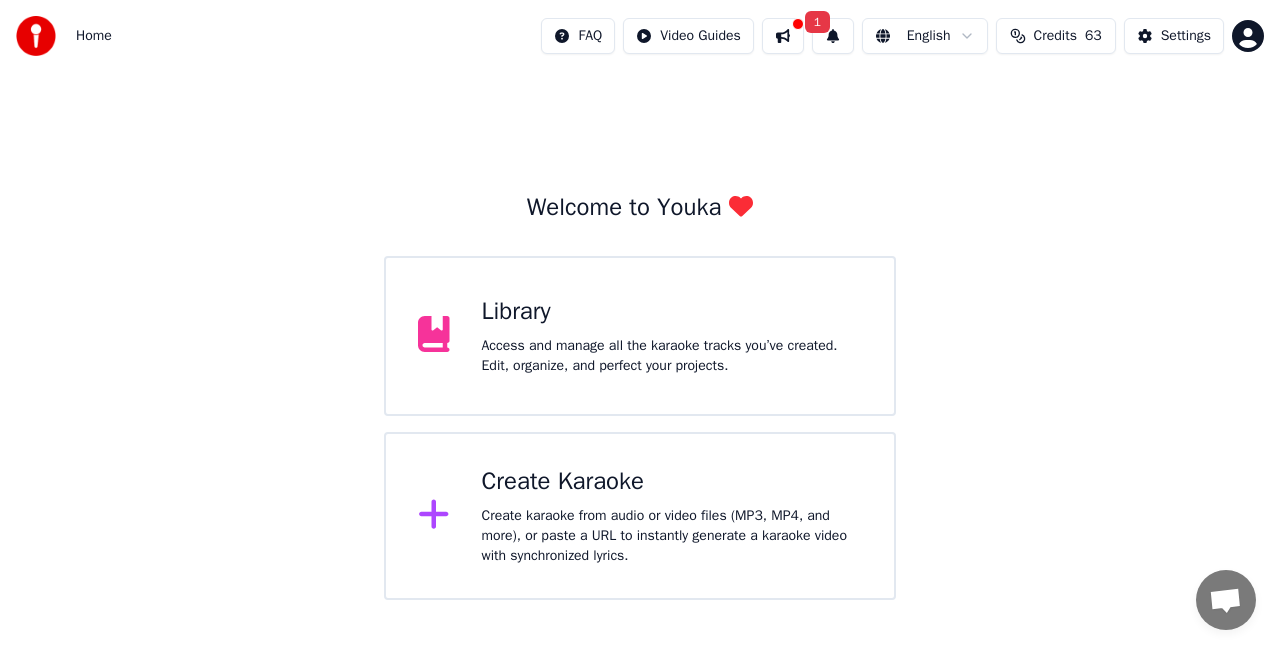 click on "Create Karaoke Create karaoke from audio or video files (MP3, MP4, and more), or paste a URL to instantly generate a karaoke video with synchronized lyrics." at bounding box center [640, 516] 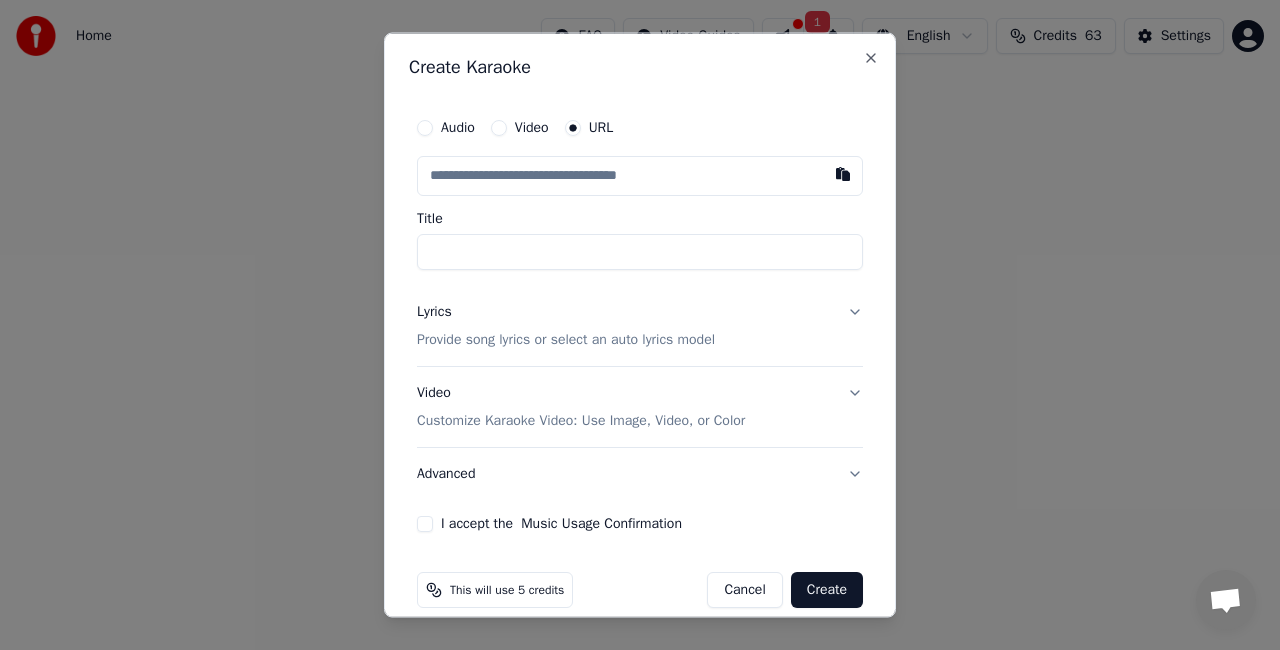 click at bounding box center [640, 176] 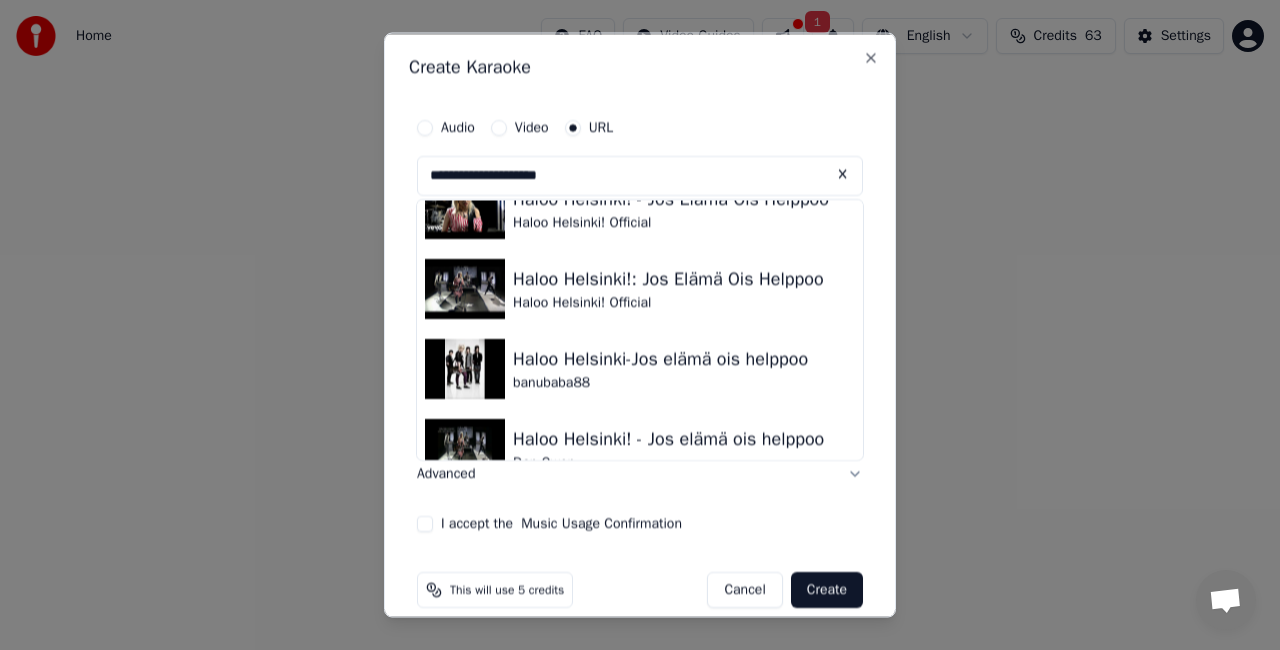 scroll, scrollTop: 0, scrollLeft: 0, axis: both 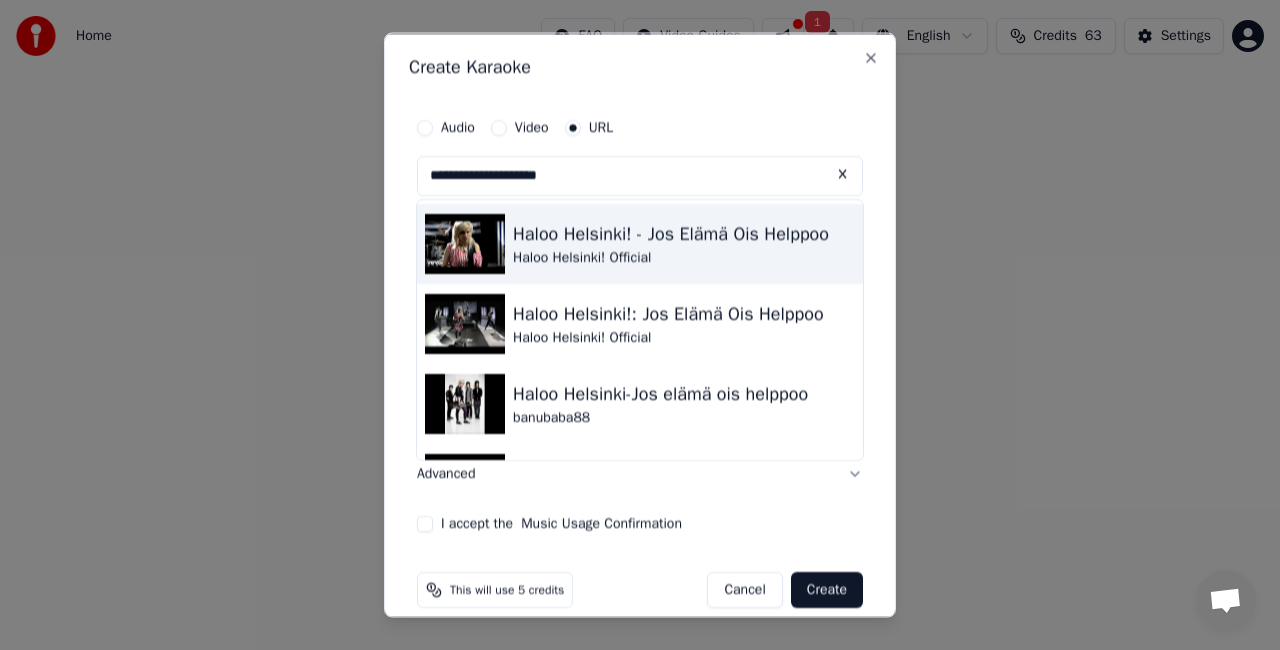 click on "Haloo Helsinki! Official" at bounding box center [671, 258] 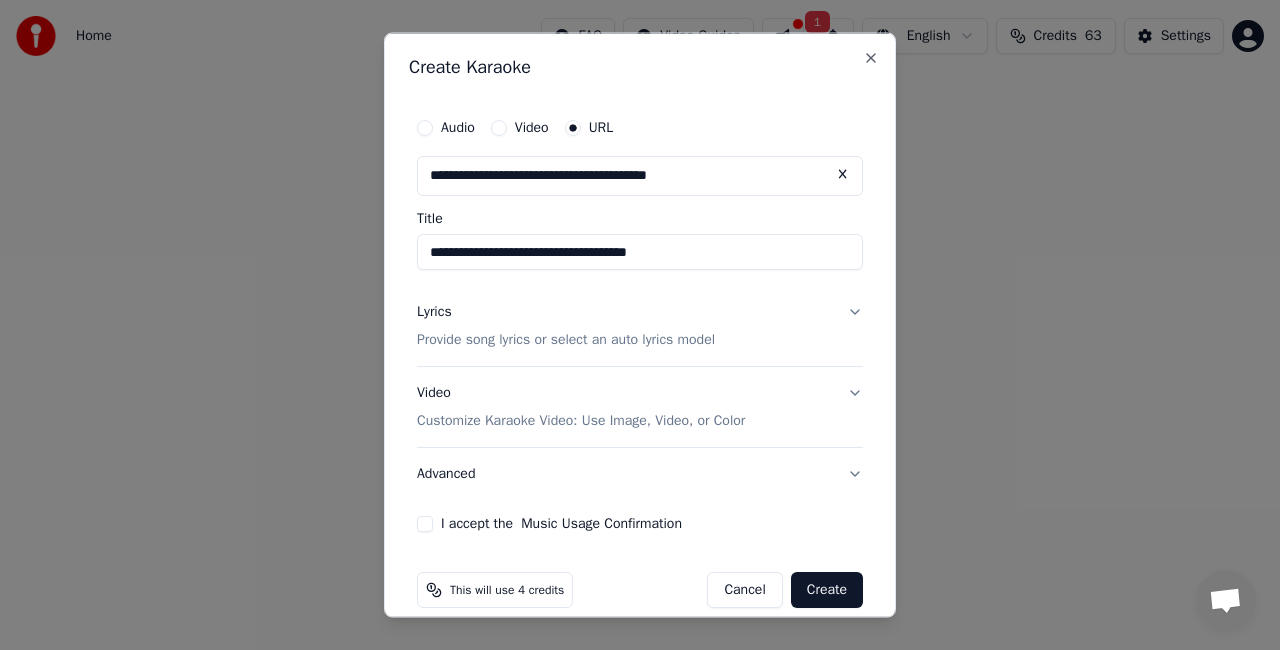 click on "Lyrics Provide song lyrics or select an auto lyrics model" at bounding box center (640, 326) 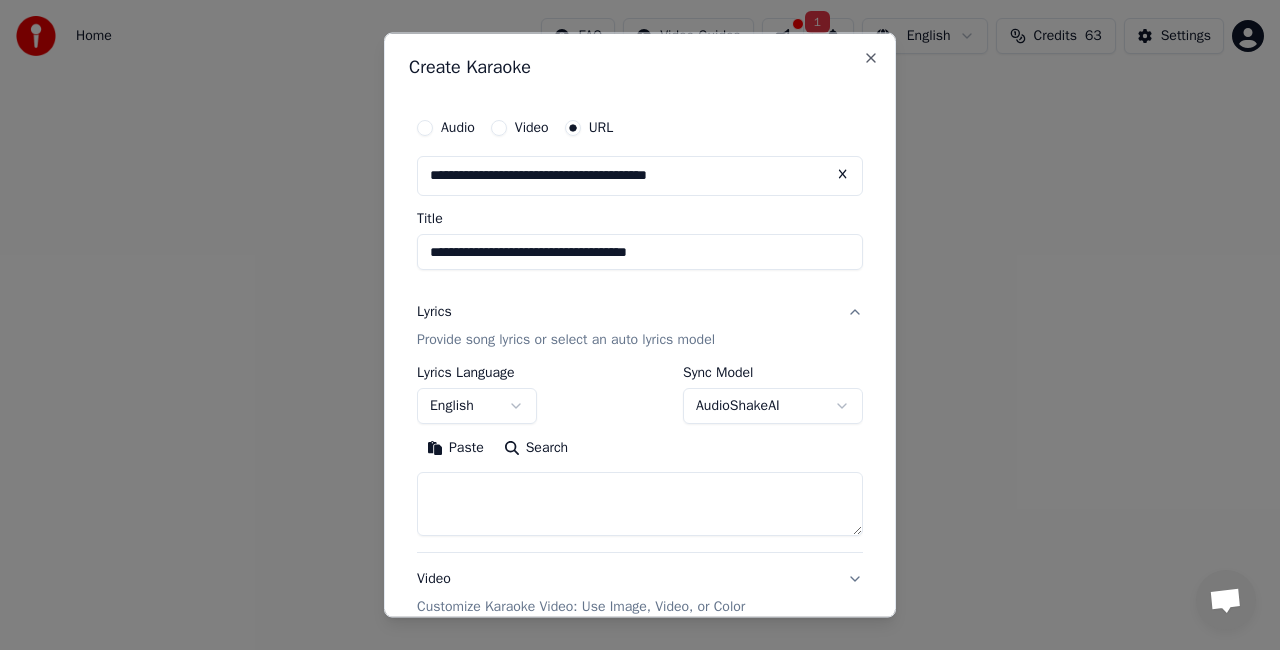 click on "Search" at bounding box center [536, 447] 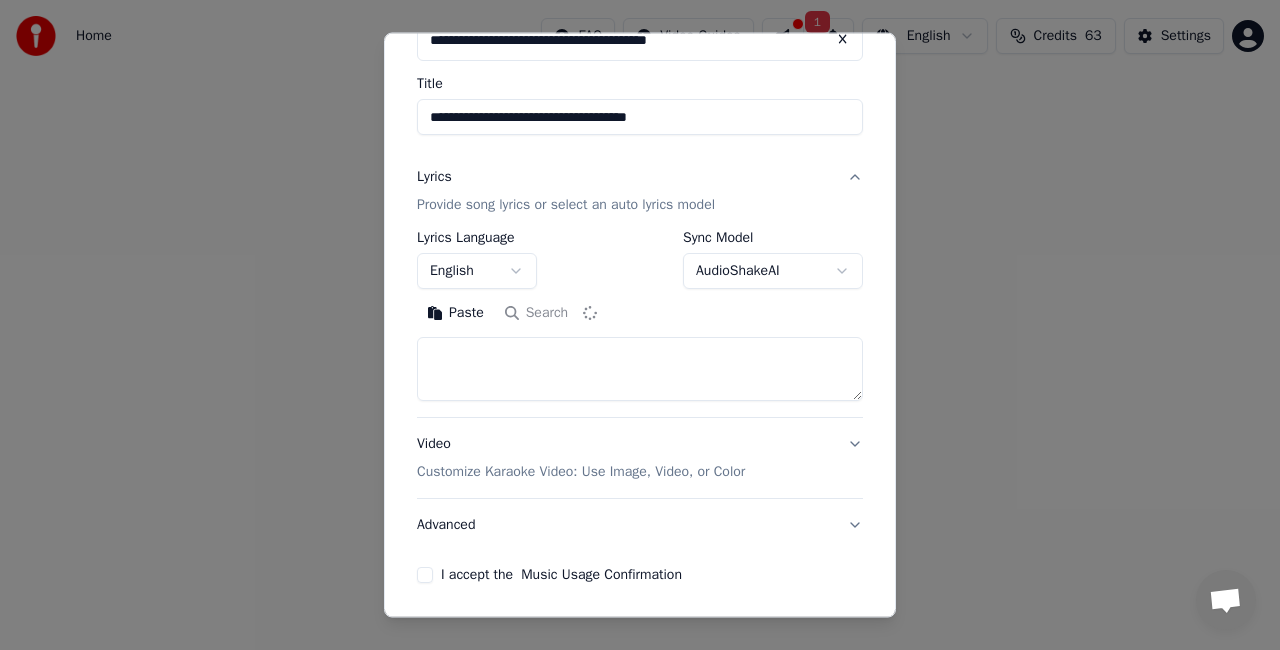 scroll, scrollTop: 207, scrollLeft: 0, axis: vertical 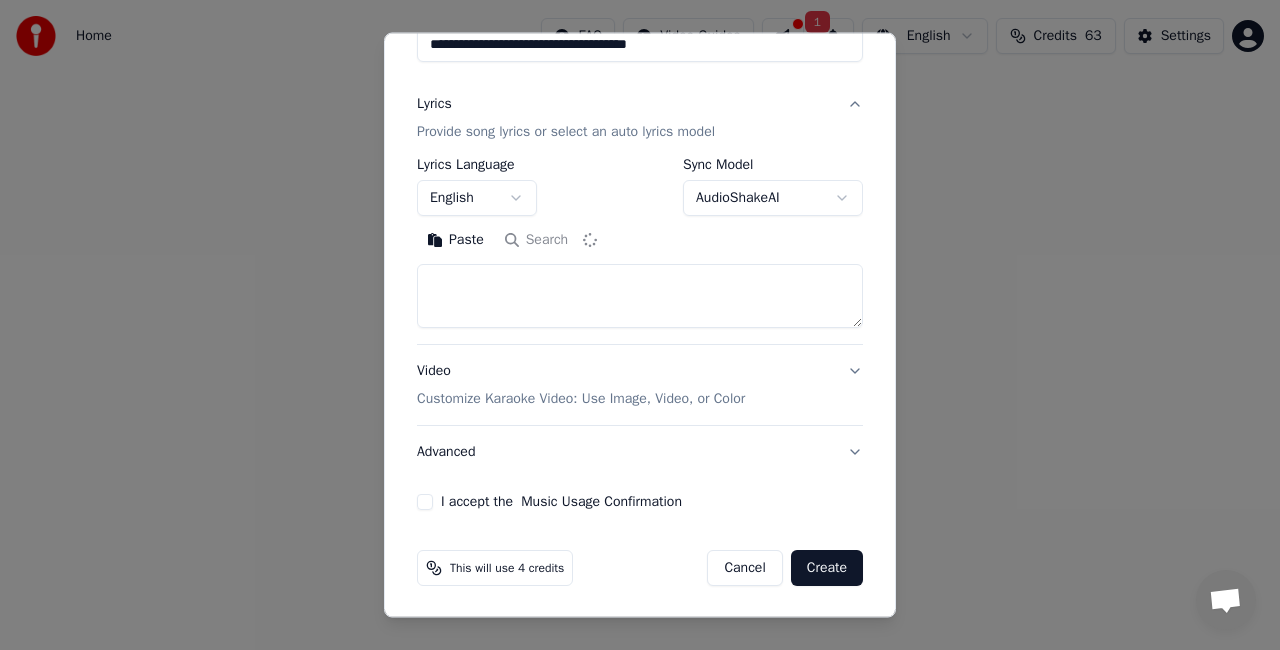 click on "I accept the   Music Usage Confirmation" at bounding box center [640, 502] 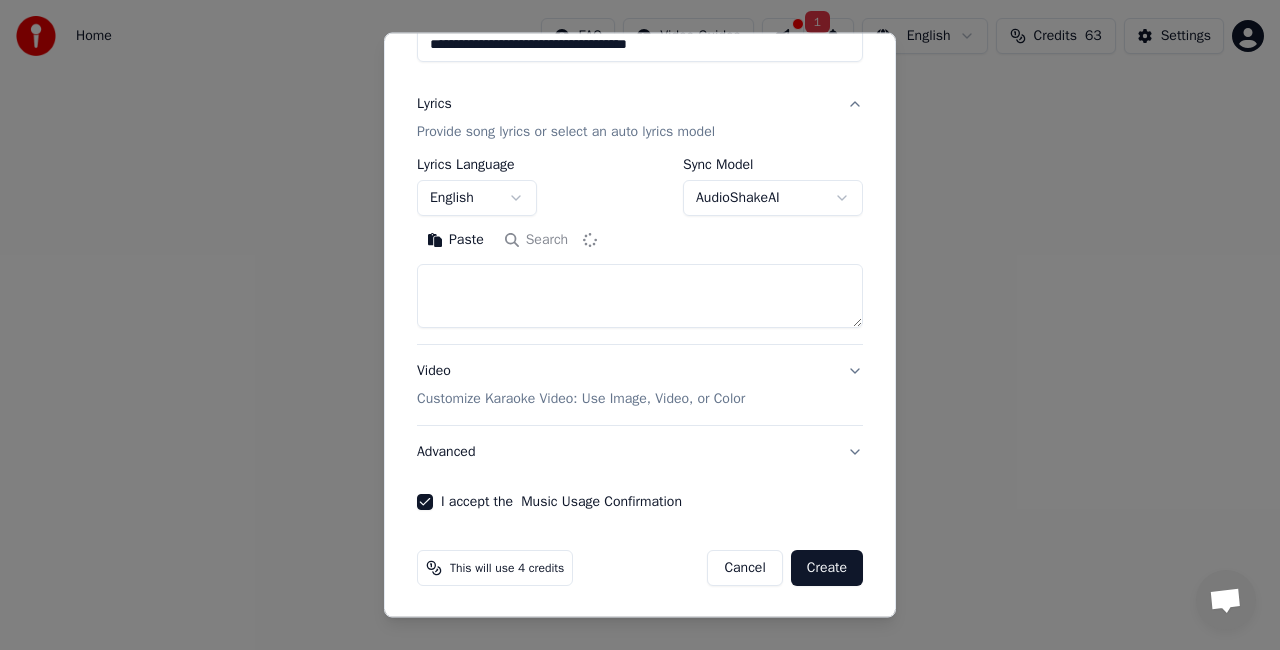 type on "**********" 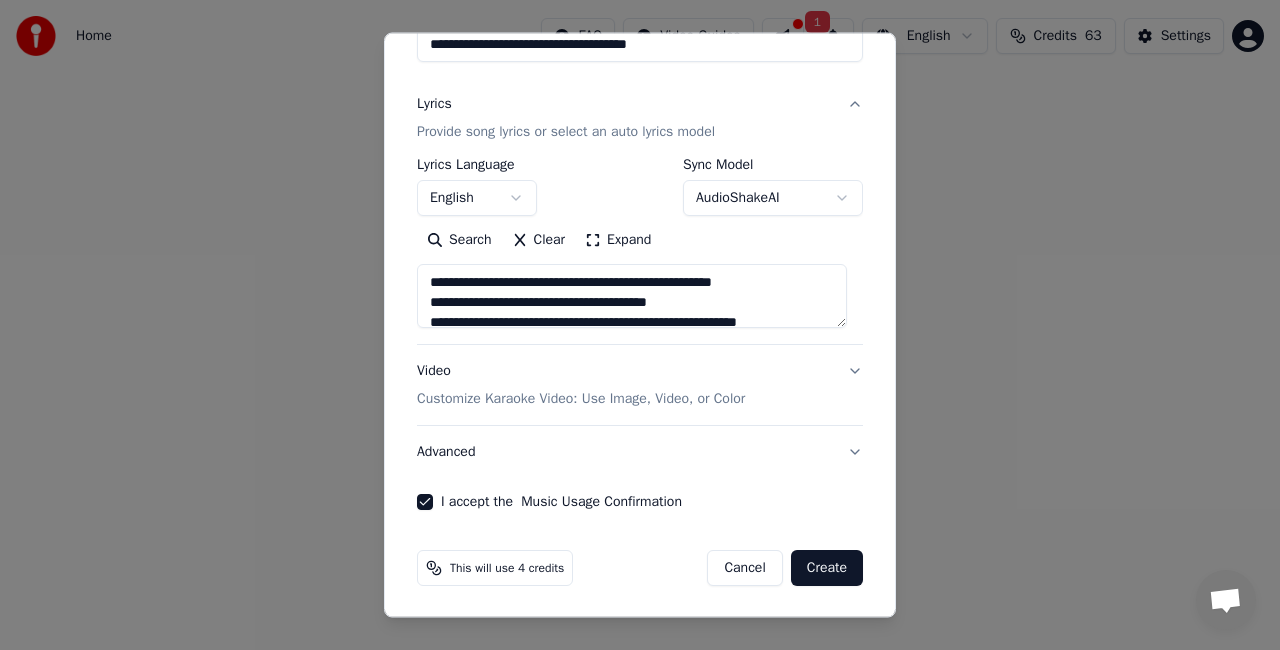 click on "Create" at bounding box center (827, 568) 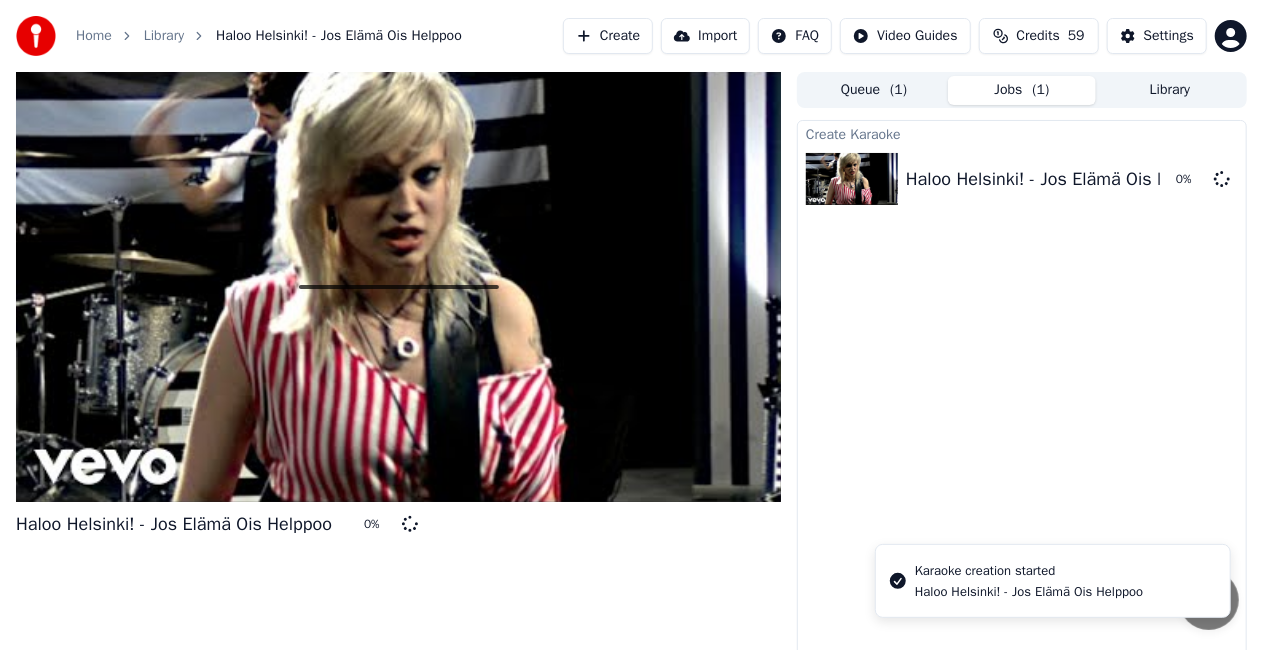 click on "Create" at bounding box center (608, 36) 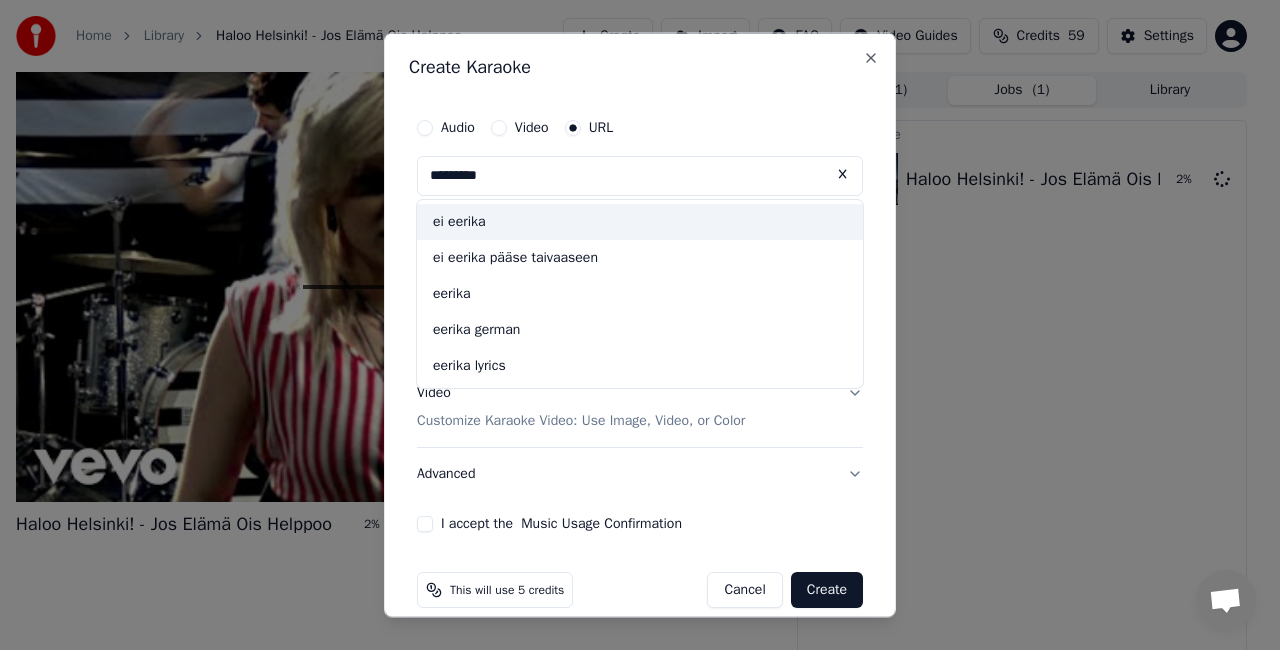 type on "*********" 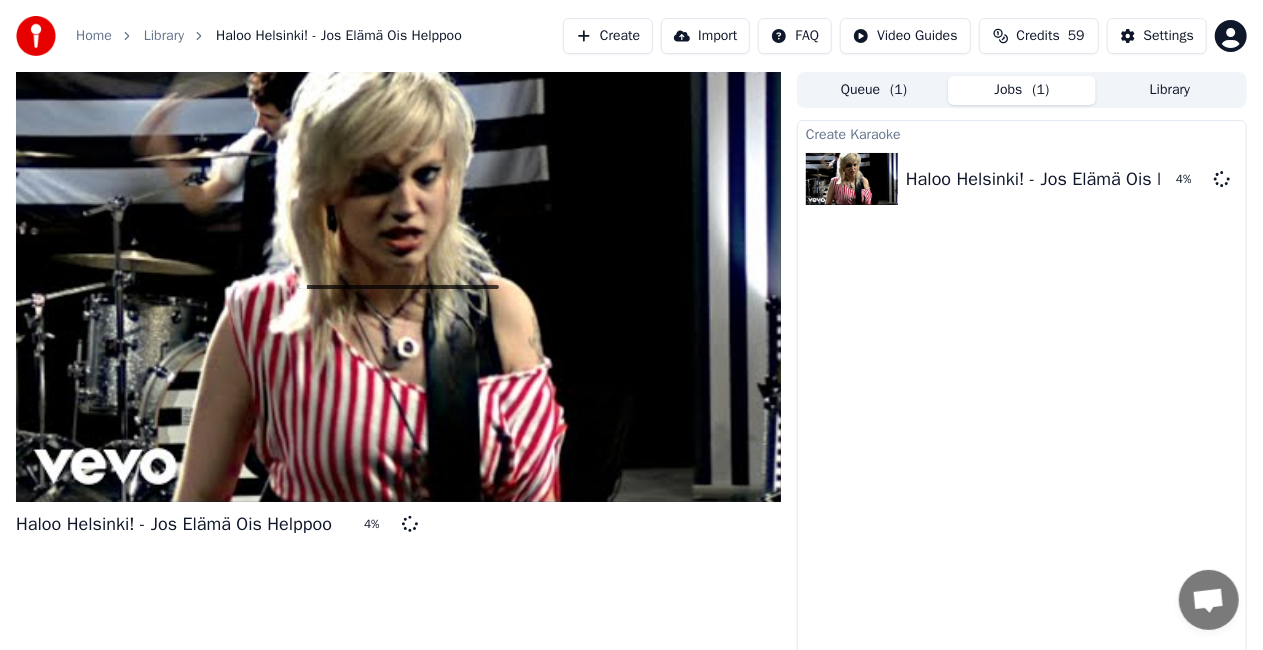 click on "Create" at bounding box center (608, 36) 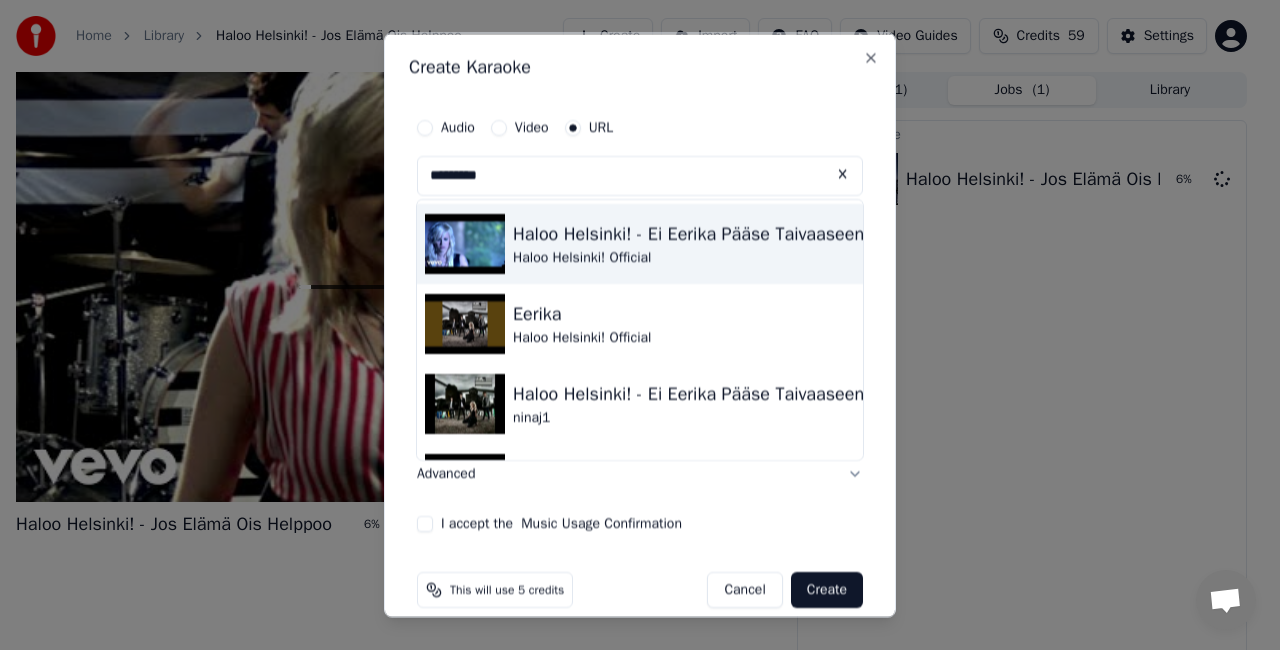 click on "Haloo Helsinki! - Ei Eerika Pääse Taivaaseen" at bounding box center (688, 234) 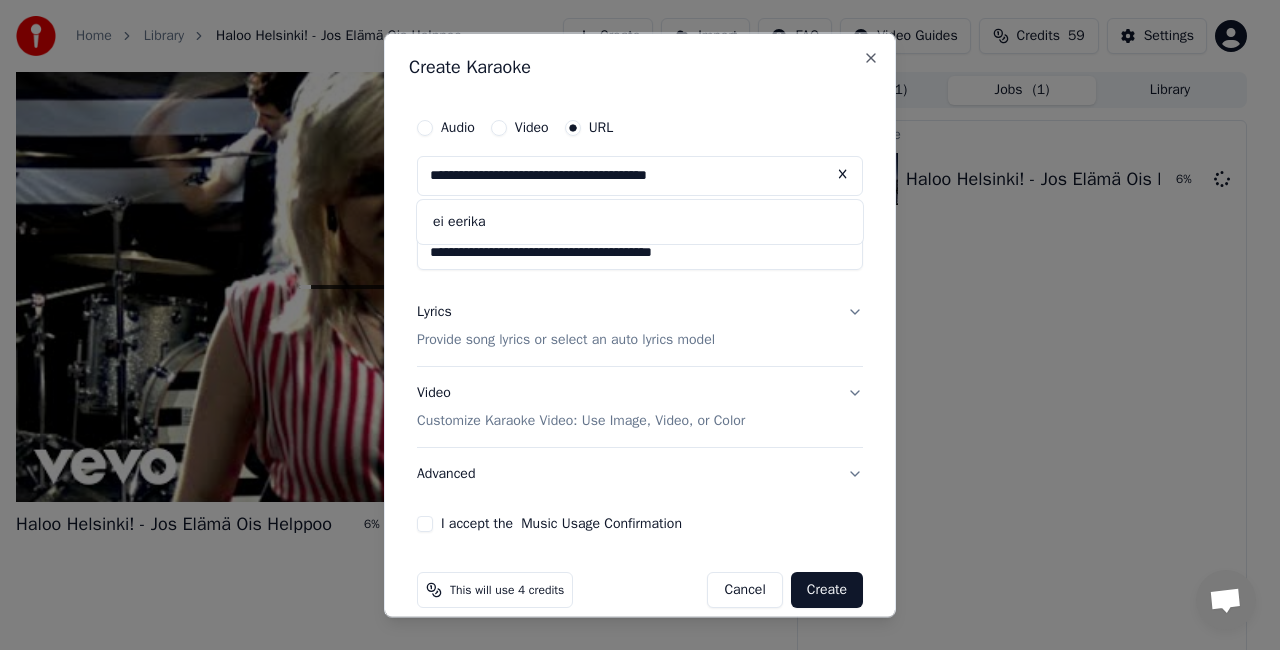 click on "Create" at bounding box center [827, 589] 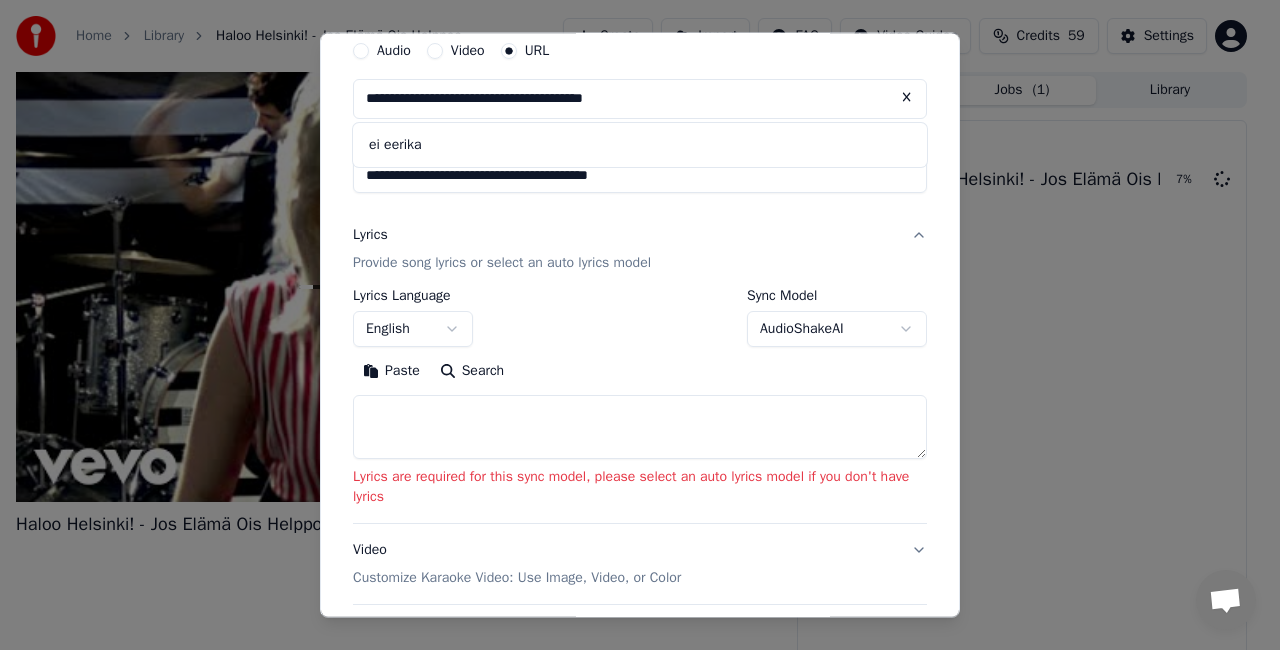 scroll, scrollTop: 78, scrollLeft: 0, axis: vertical 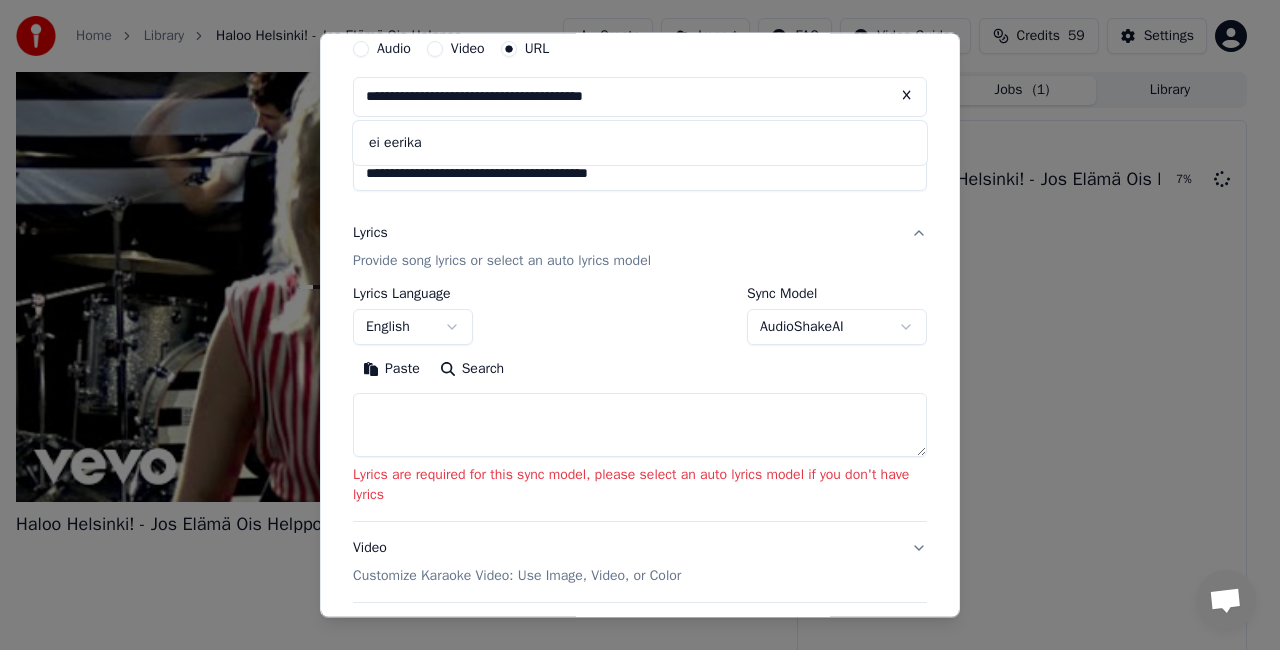 click on "Search" at bounding box center (472, 369) 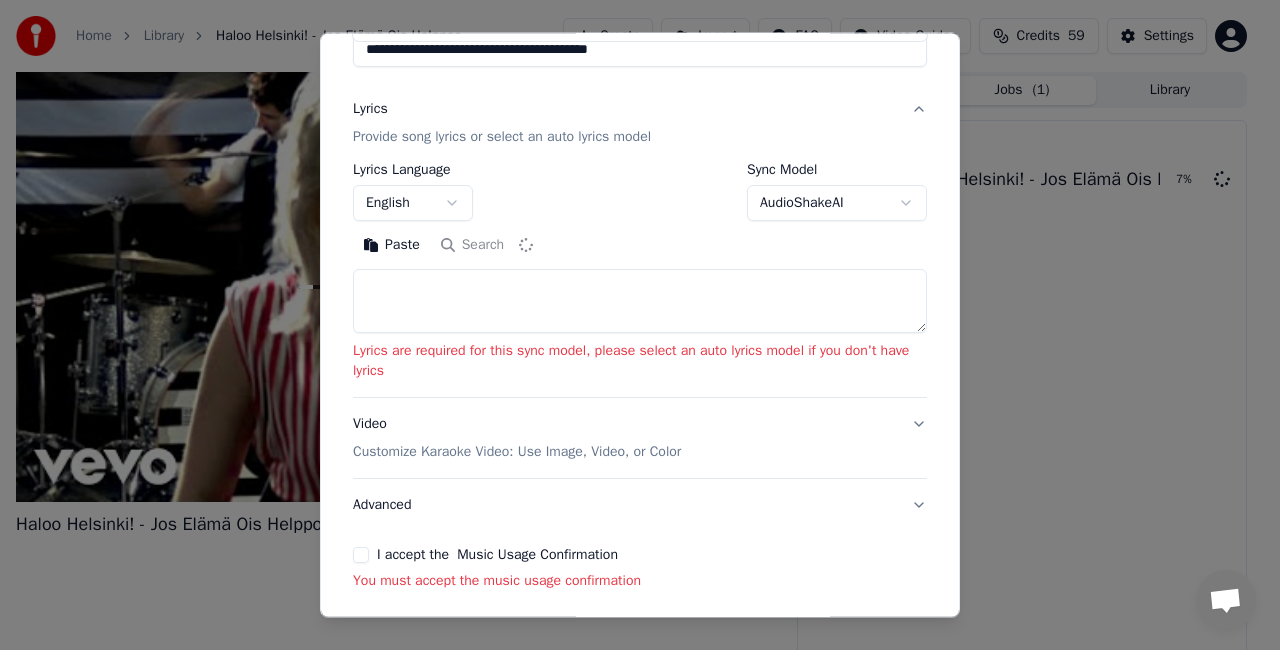 scroll, scrollTop: 204, scrollLeft: 0, axis: vertical 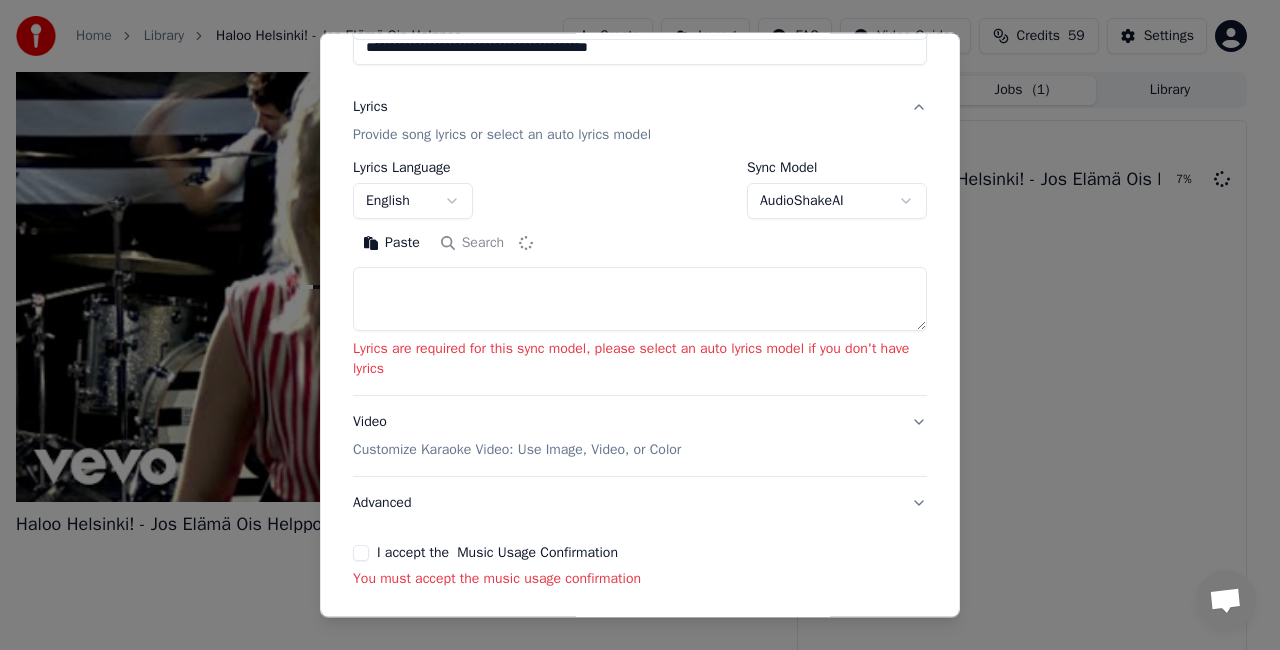 click on "I accept the   Music Usage Confirmation" at bounding box center [497, 553] 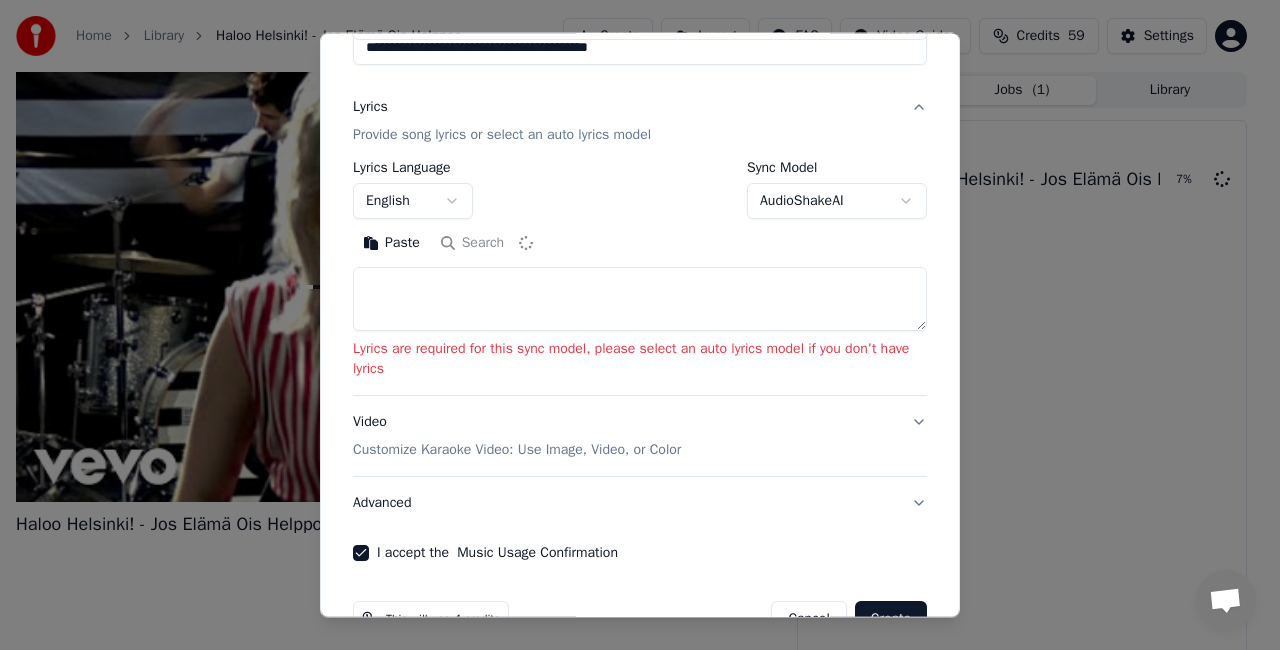 scroll, scrollTop: 255, scrollLeft: 0, axis: vertical 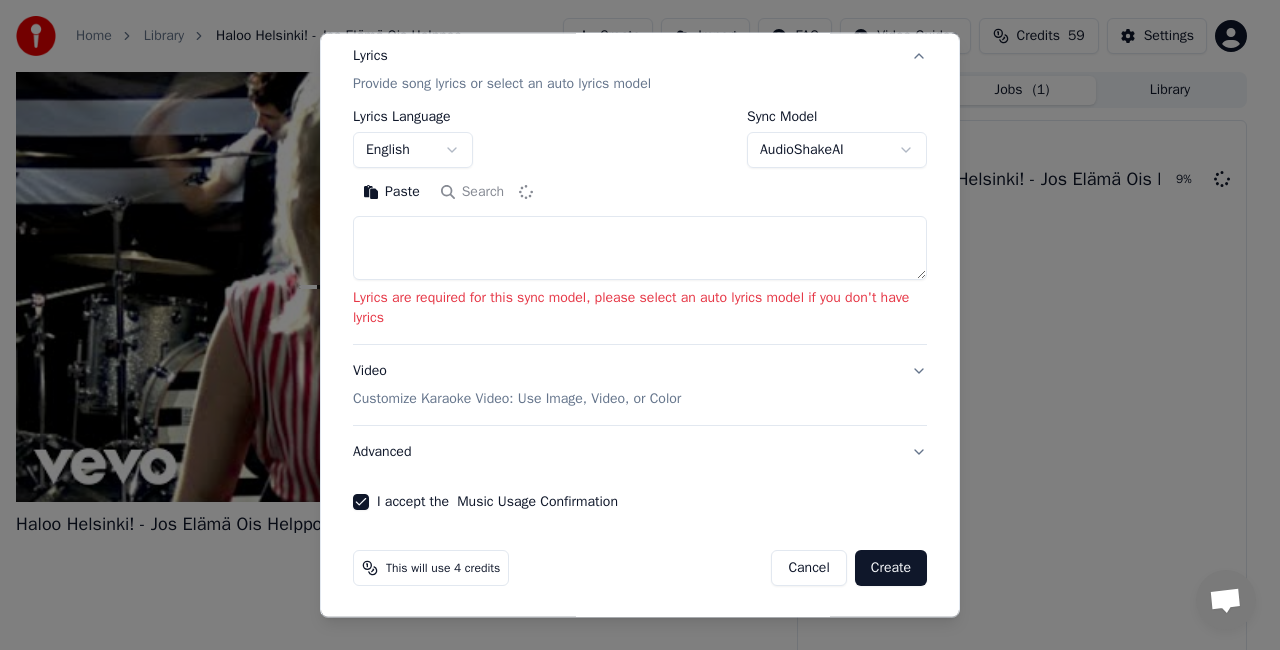 type on "**********" 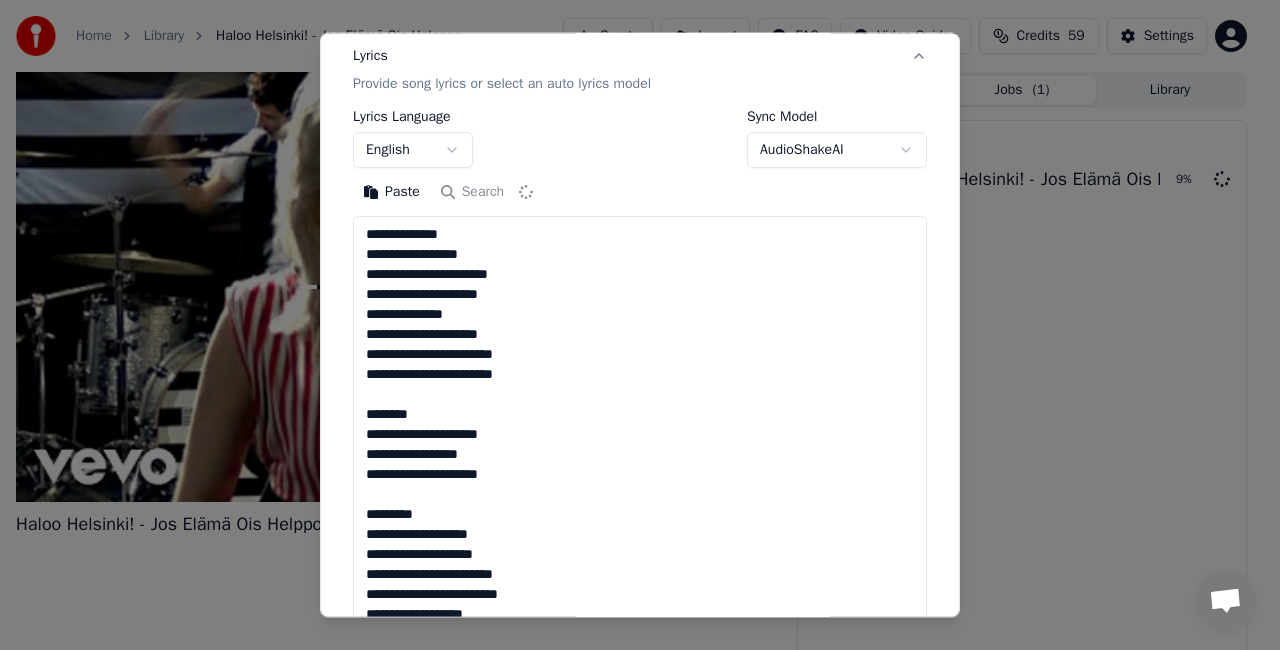 scroll, scrollTop: 207, scrollLeft: 0, axis: vertical 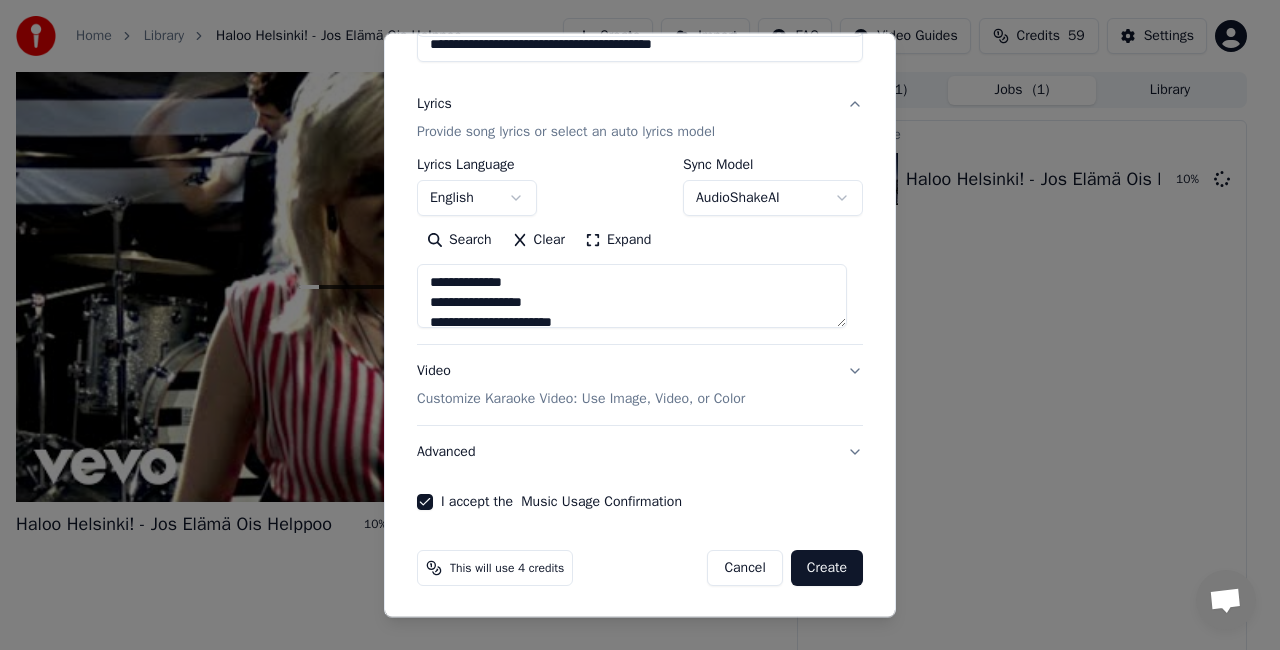 click on "Create" at bounding box center (827, 568) 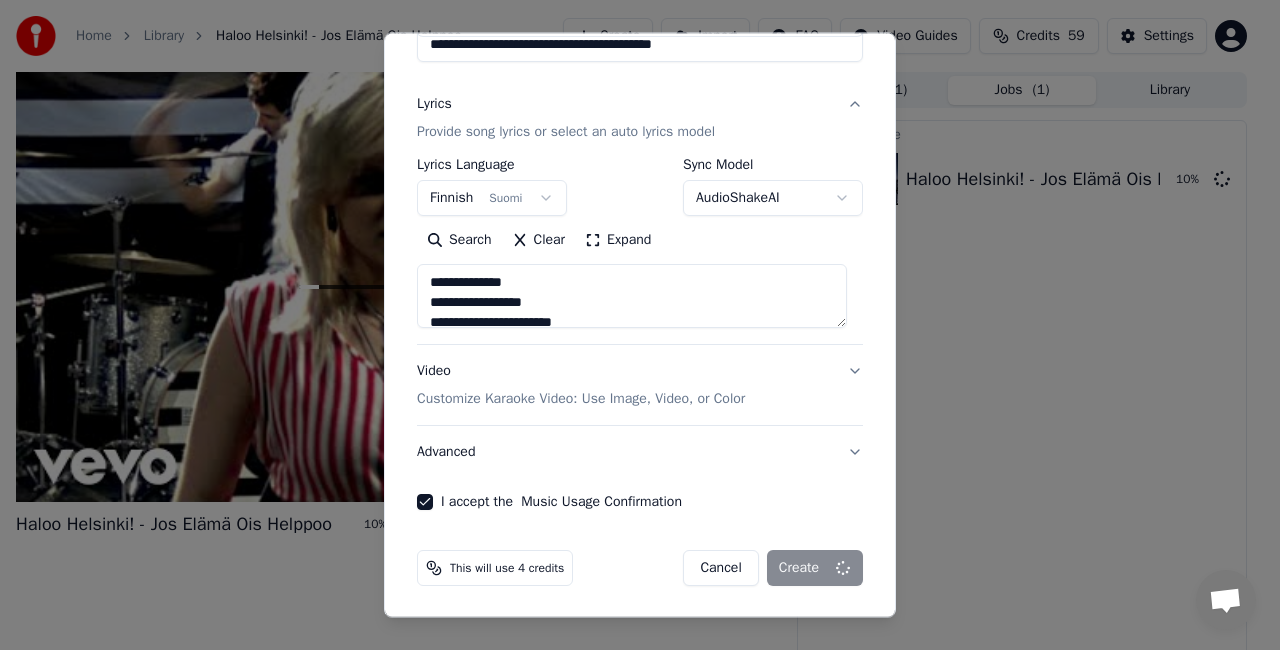 type 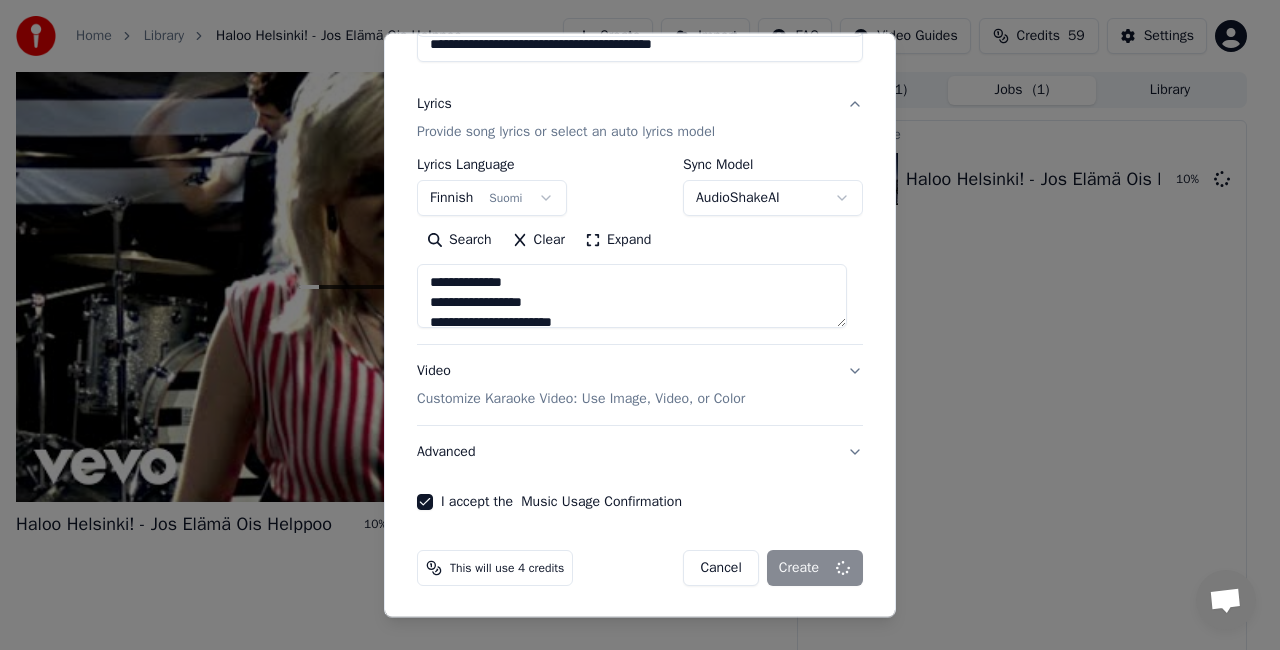 type 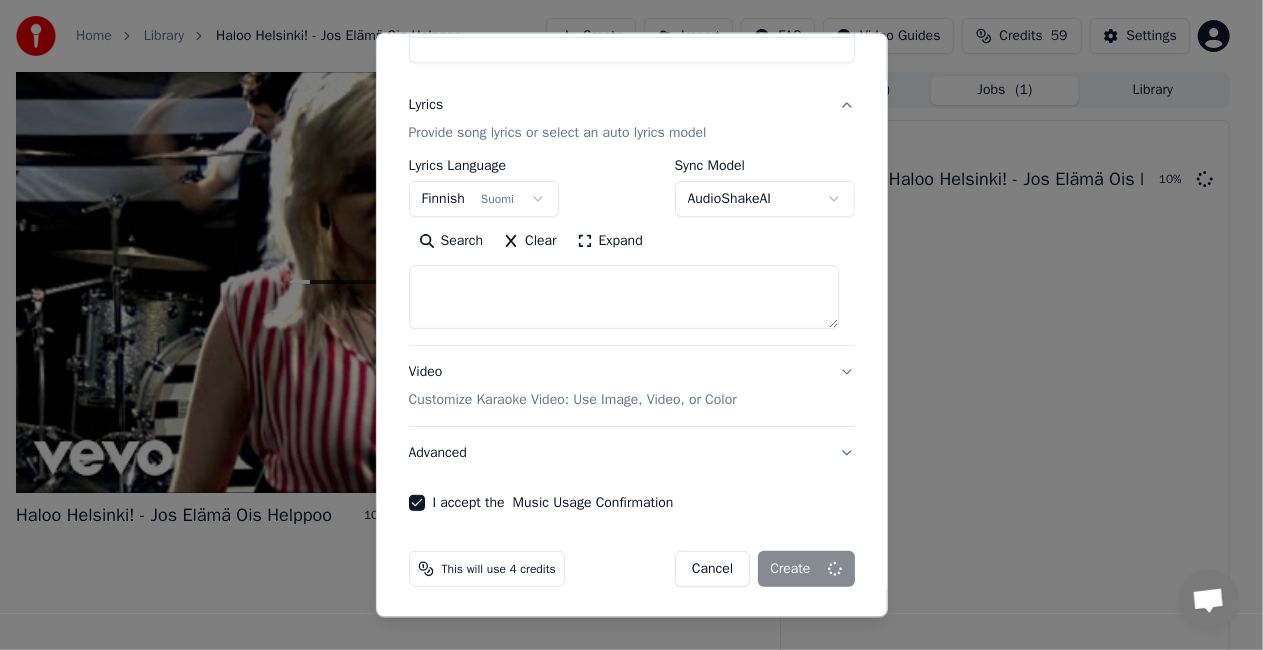 select 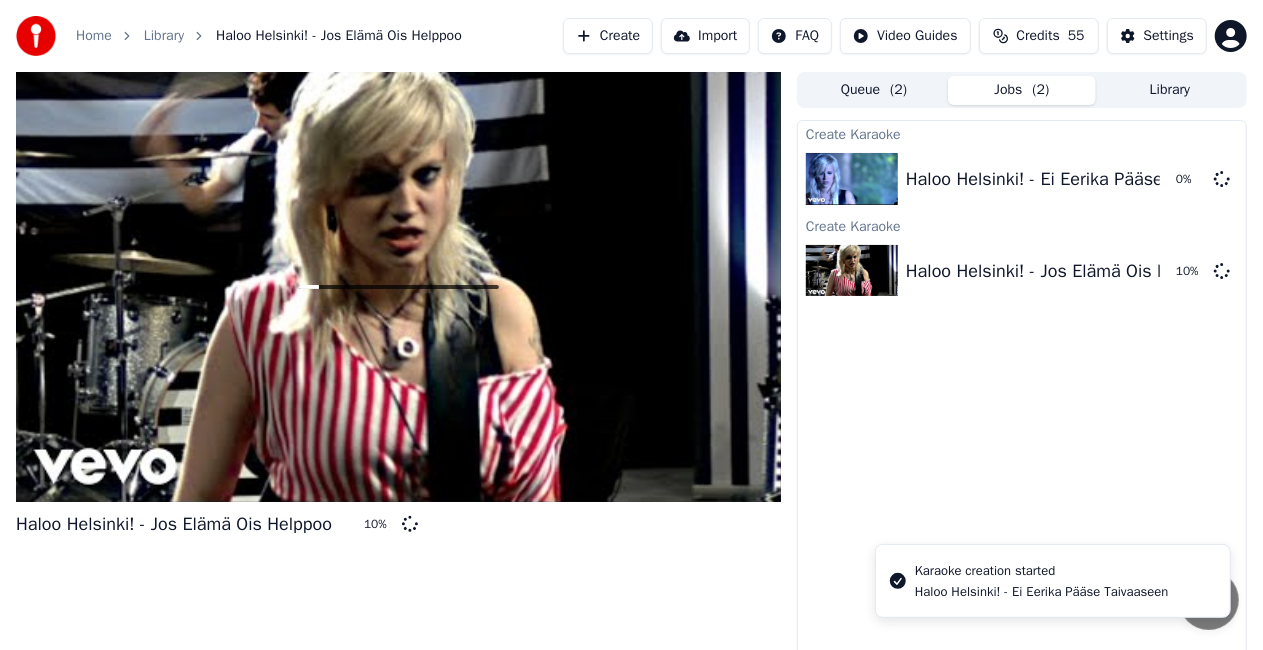click on "Create" at bounding box center [608, 36] 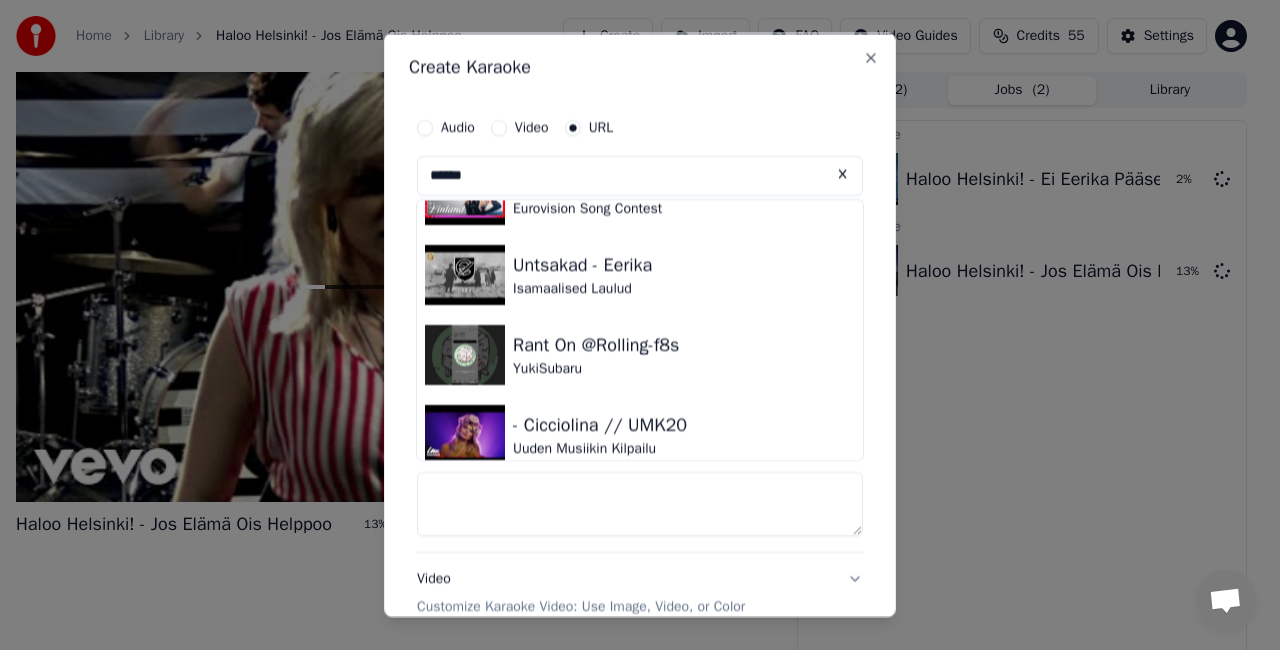 scroll, scrollTop: 635, scrollLeft: 0, axis: vertical 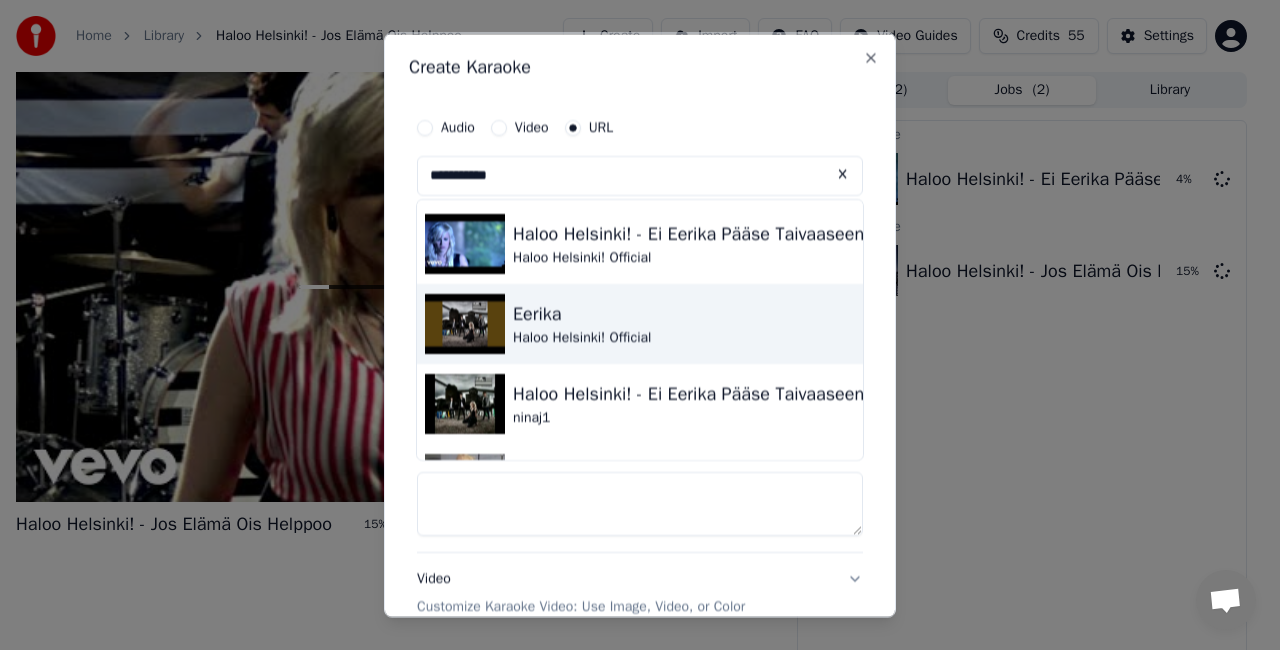 click at bounding box center [465, 324] 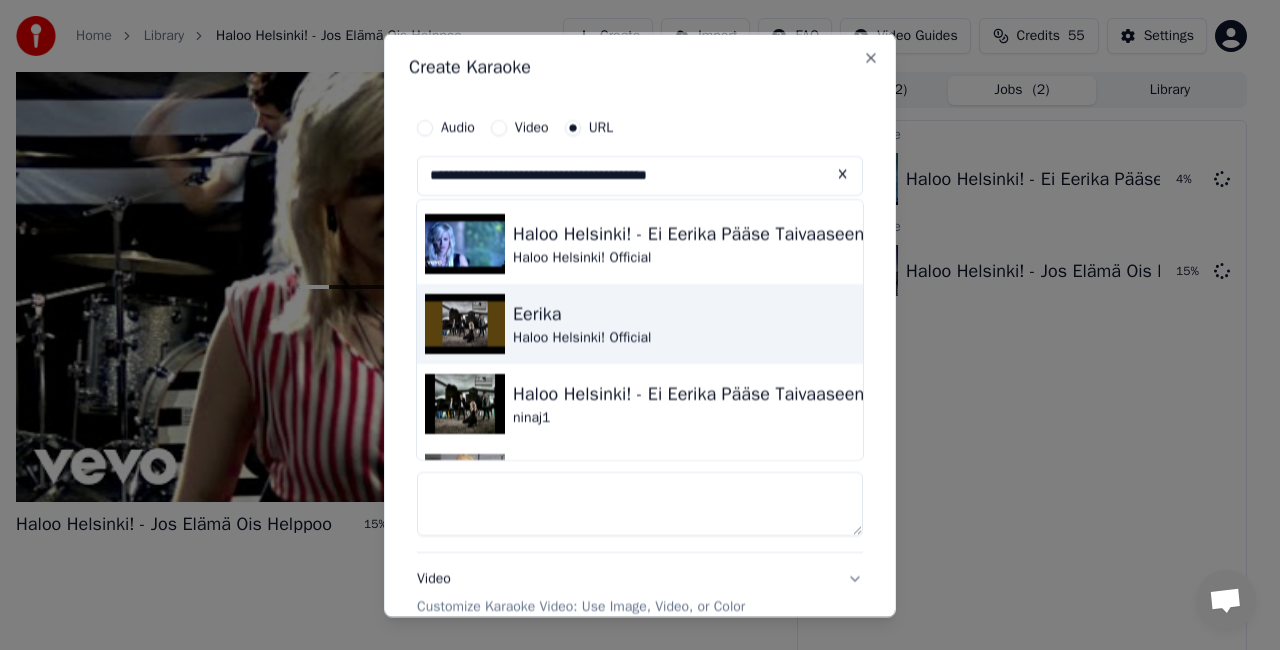 type on "******" 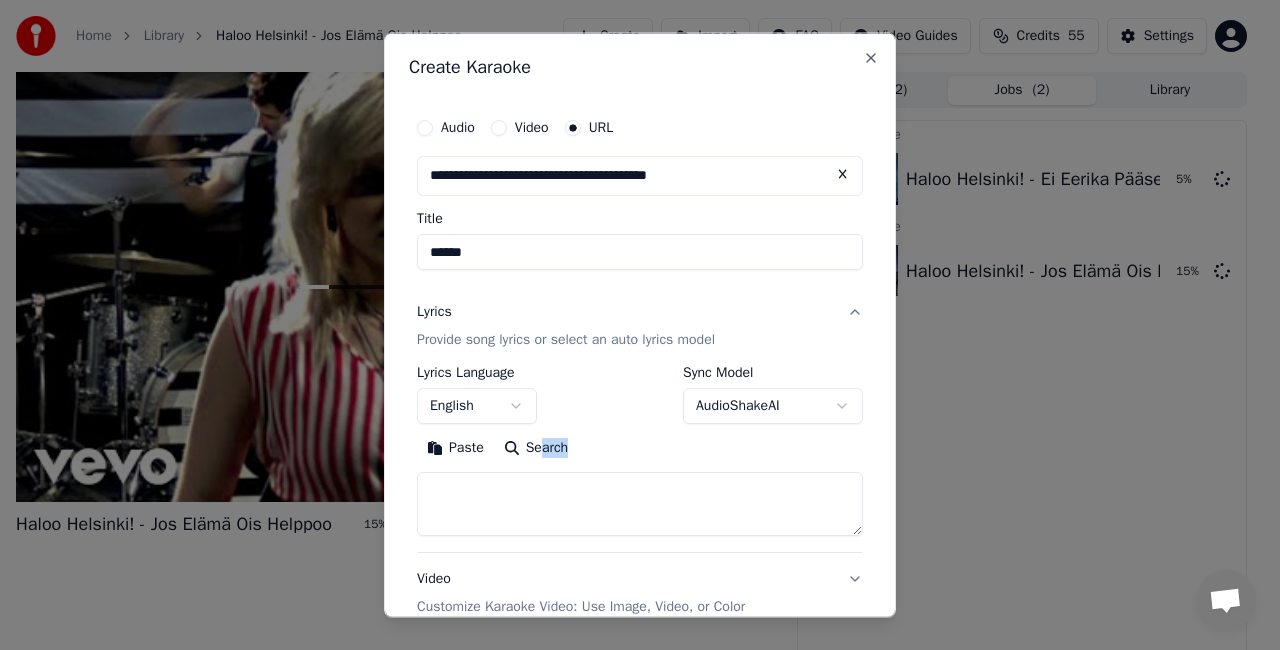 drag, startPoint x: 580, startPoint y: 434, endPoint x: 537, endPoint y: 447, distance: 44.922153 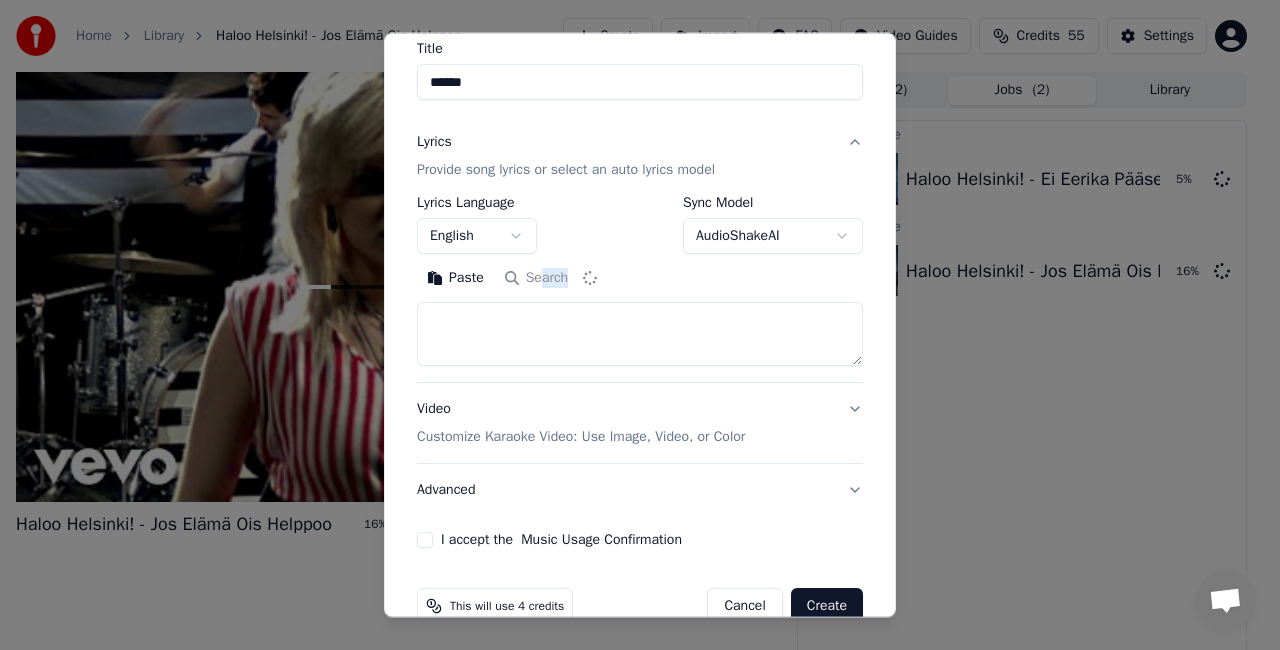 scroll, scrollTop: 180, scrollLeft: 0, axis: vertical 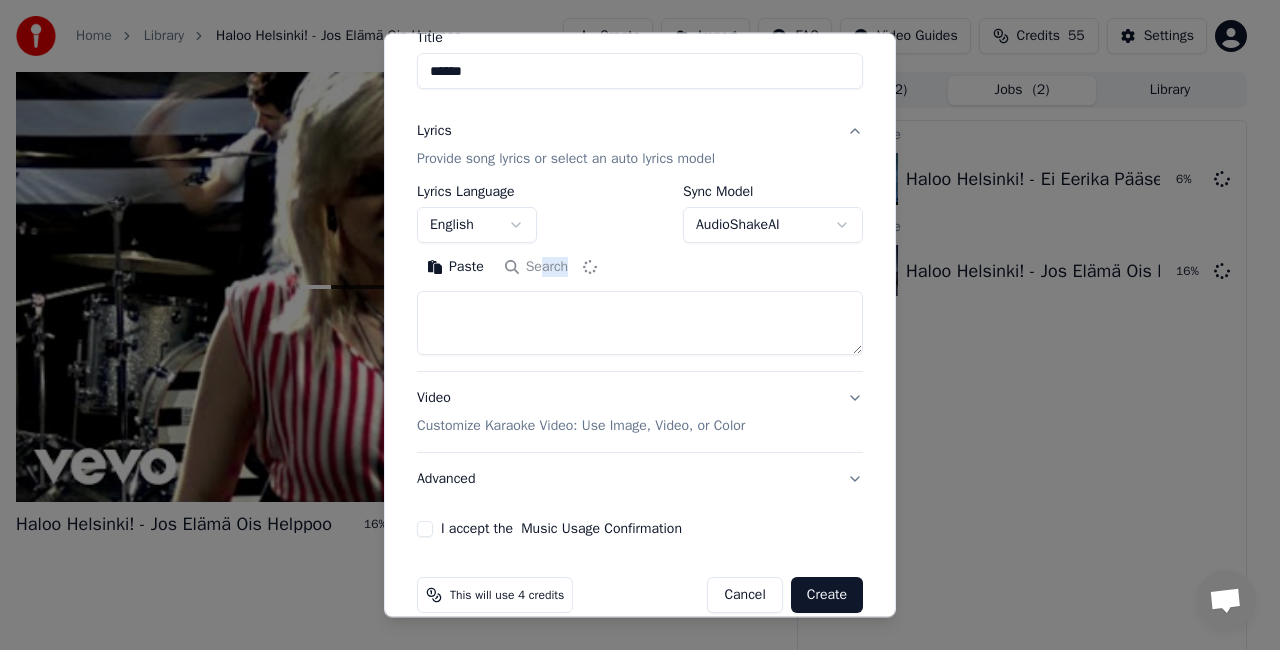 click on "Music Usage Confirmation" at bounding box center [601, 529] 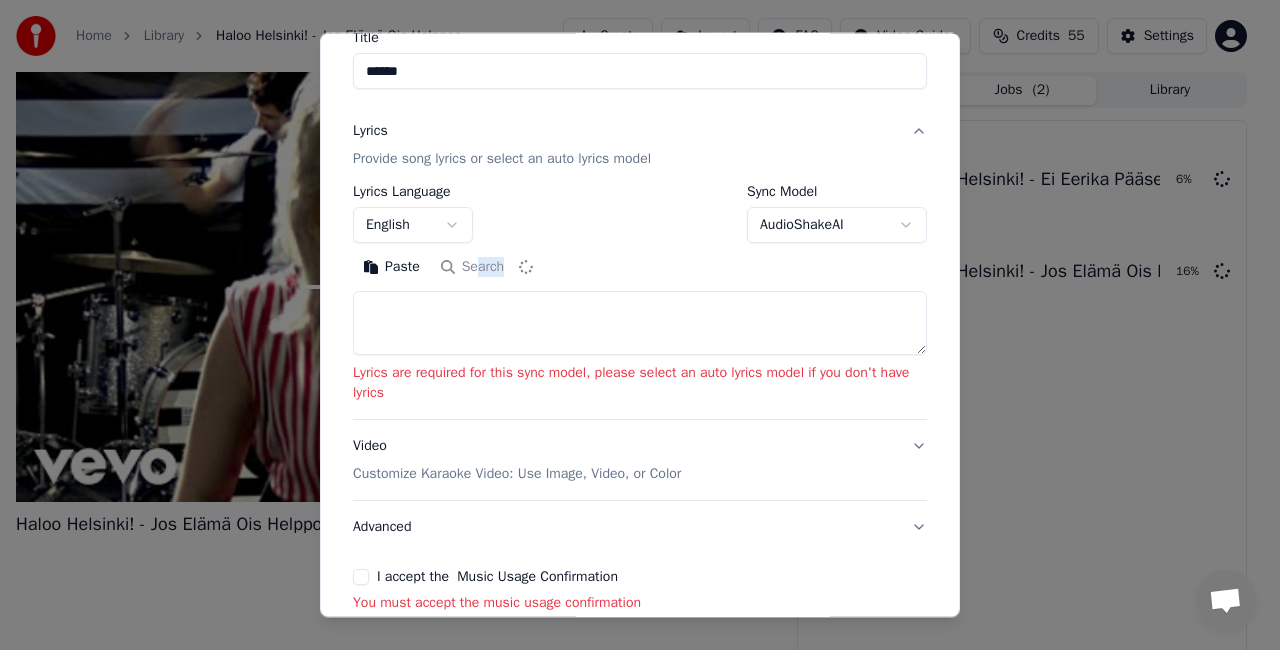 type on "**********" 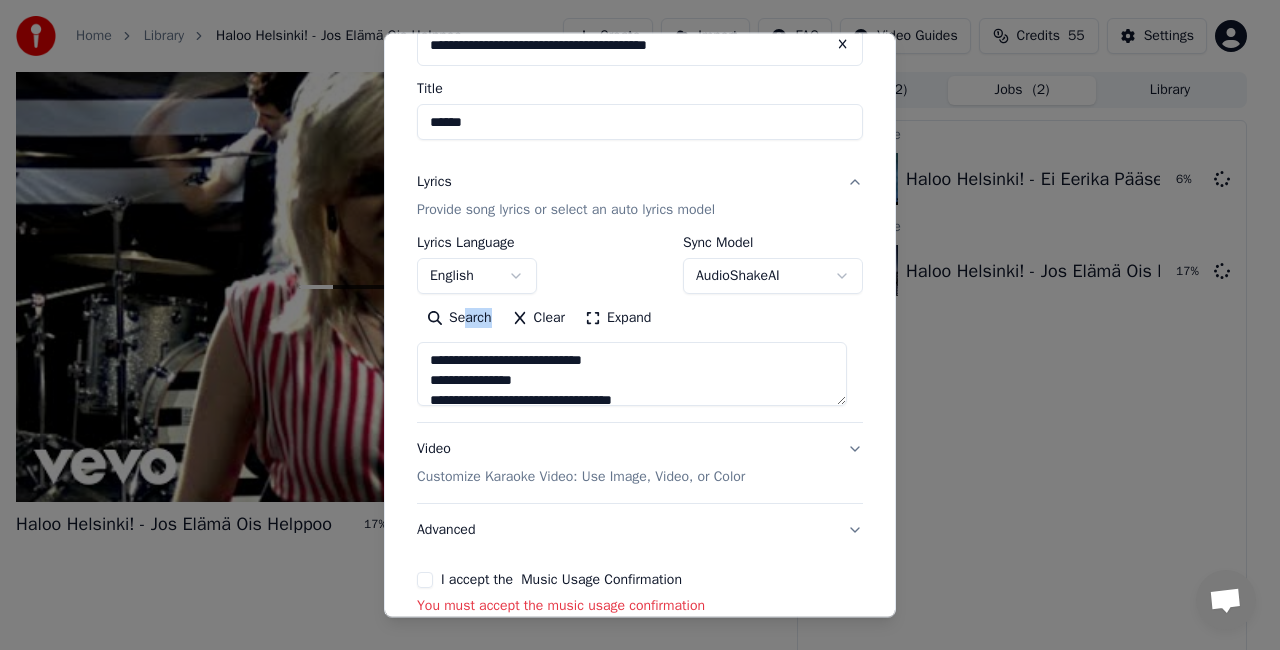 scroll, scrollTop: 125, scrollLeft: 0, axis: vertical 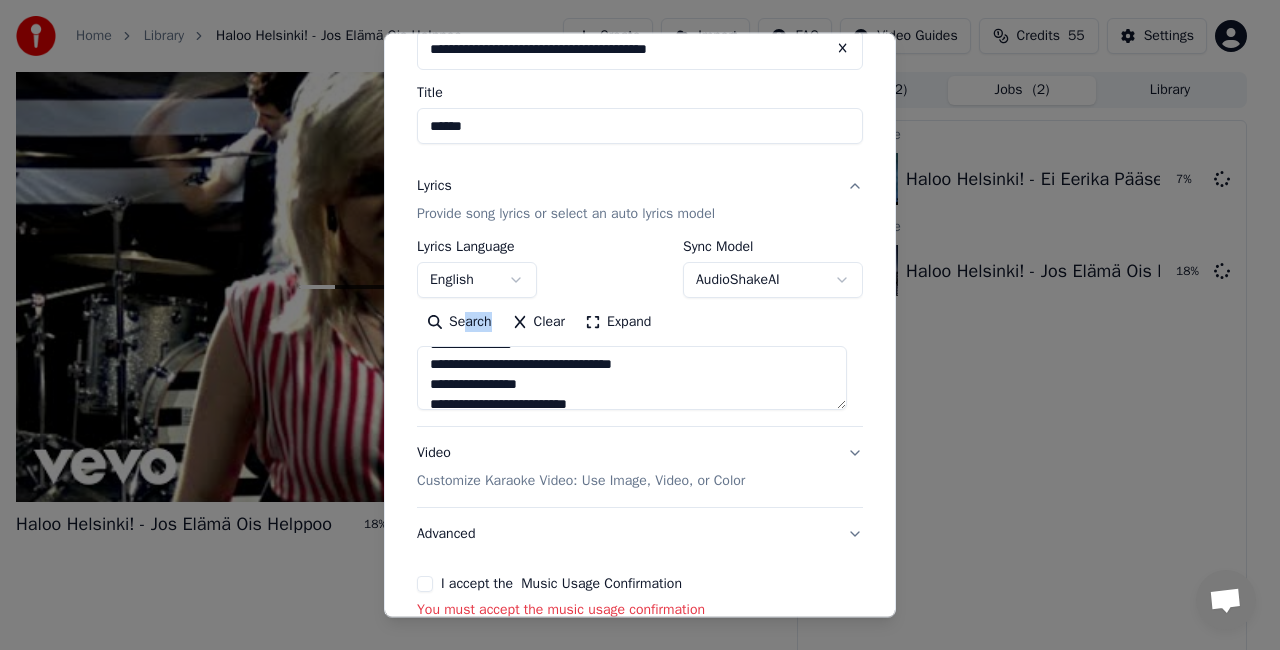 click on "I accept the   Music Usage Confirmation" at bounding box center (425, 584) 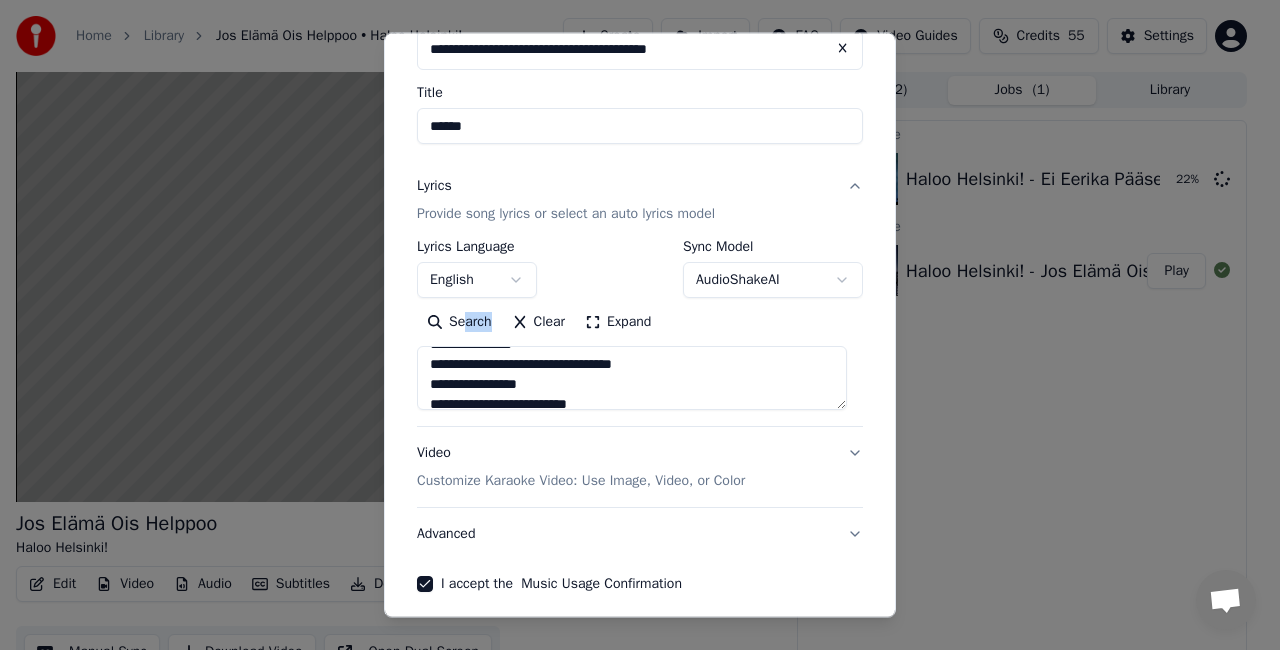 click on "Clear" at bounding box center (539, 322) 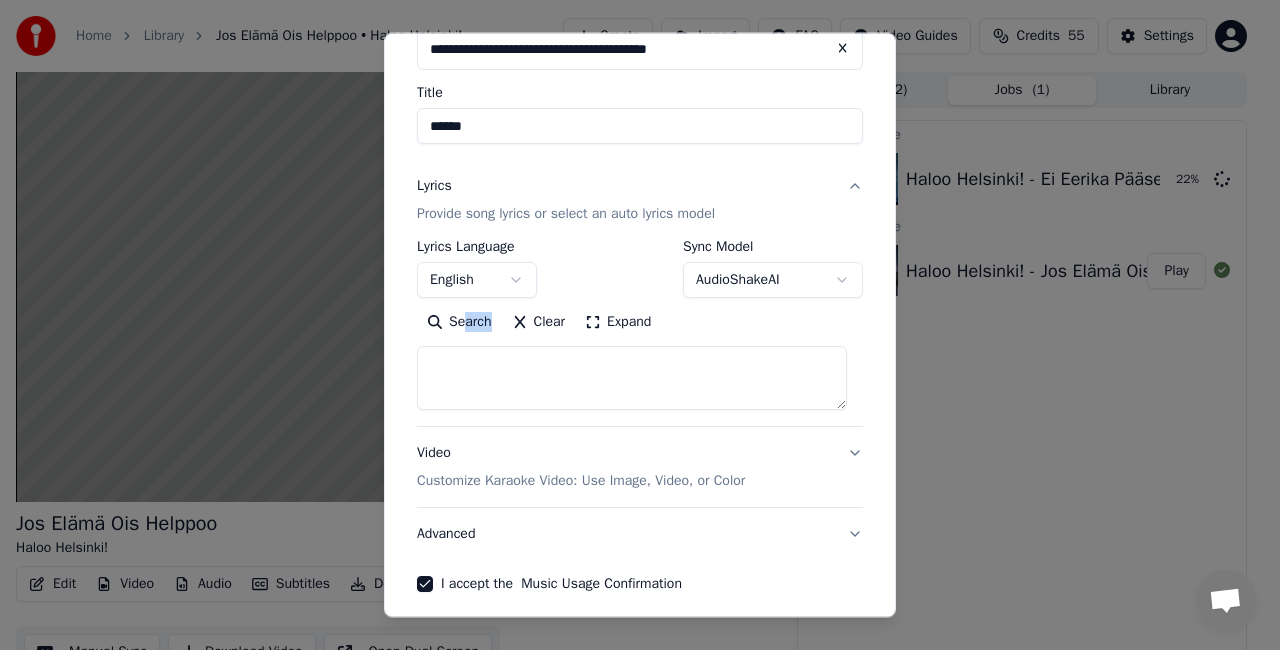 scroll, scrollTop: 0, scrollLeft: 0, axis: both 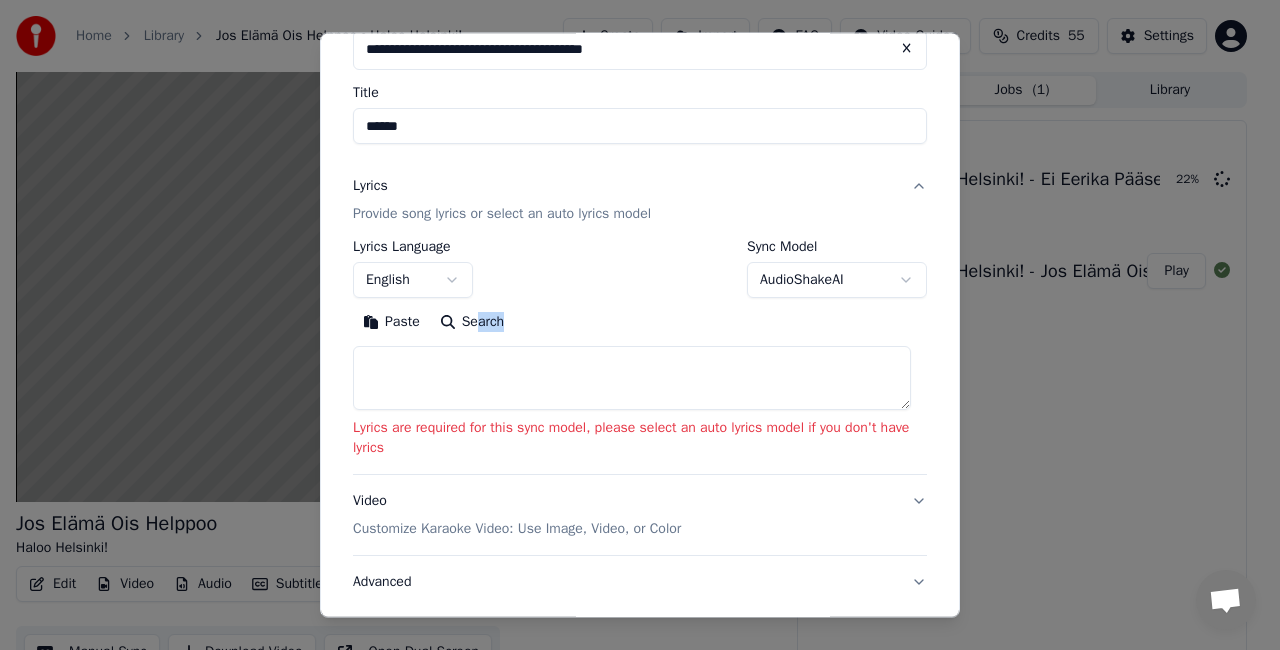 click on "Paste" at bounding box center (391, 322) 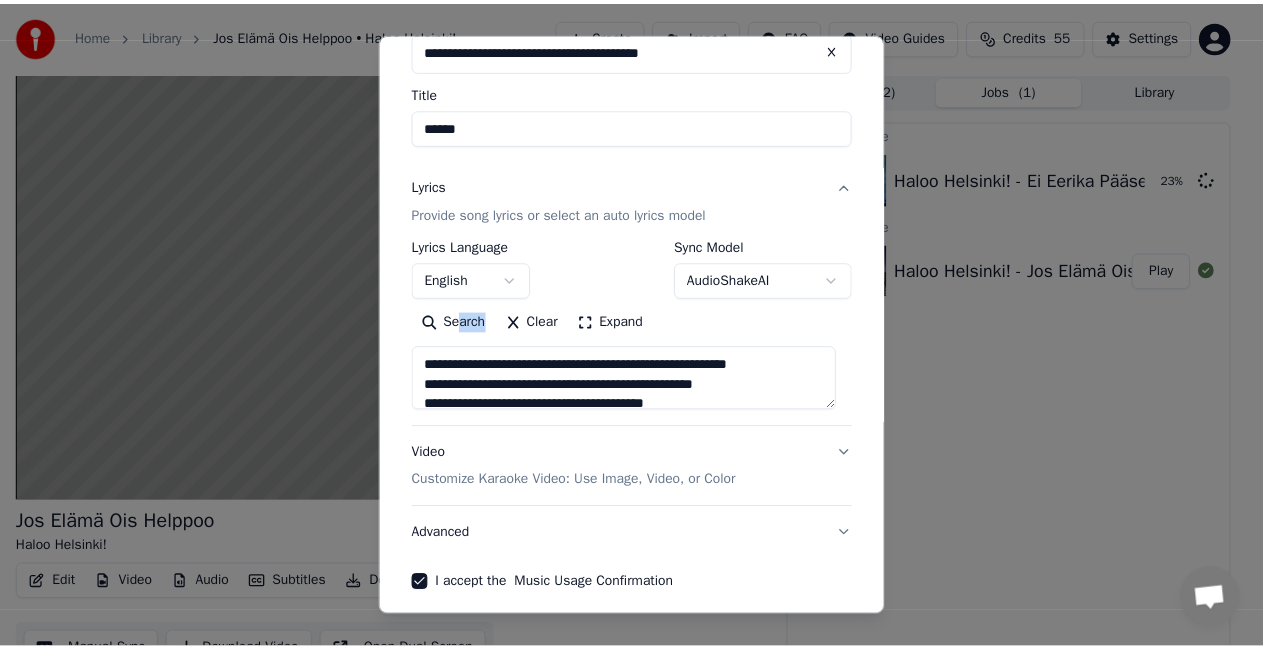 scroll, scrollTop: 207, scrollLeft: 0, axis: vertical 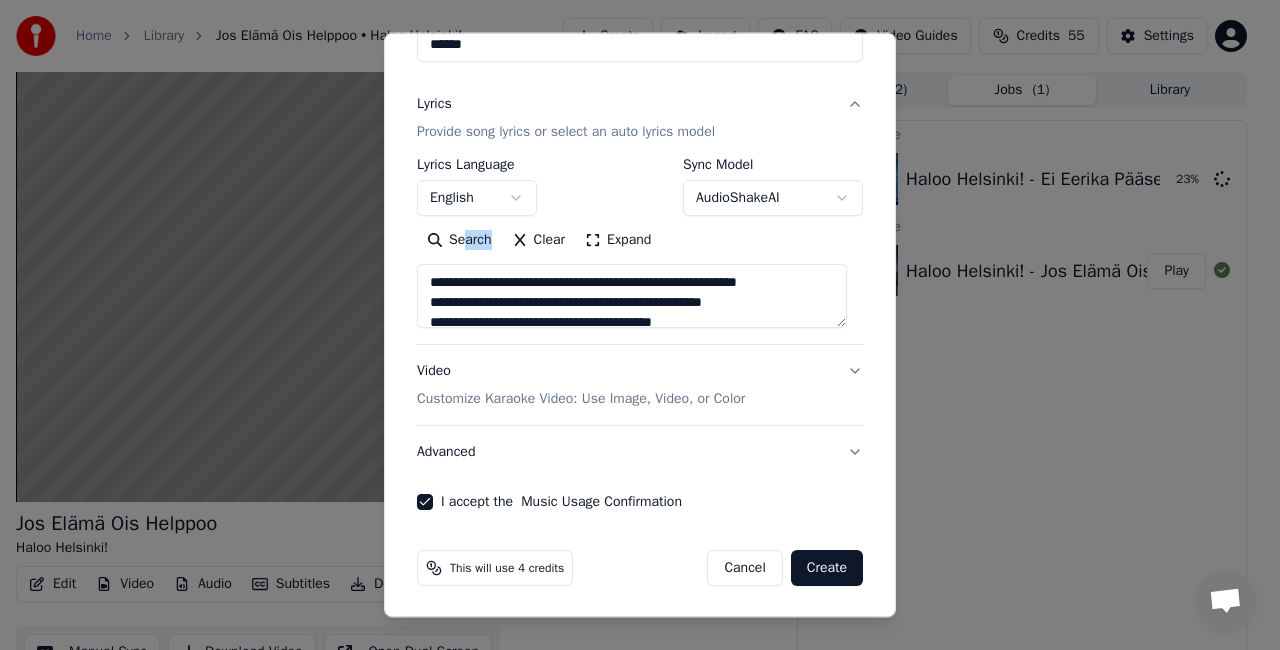 click on "Create" at bounding box center (827, 568) 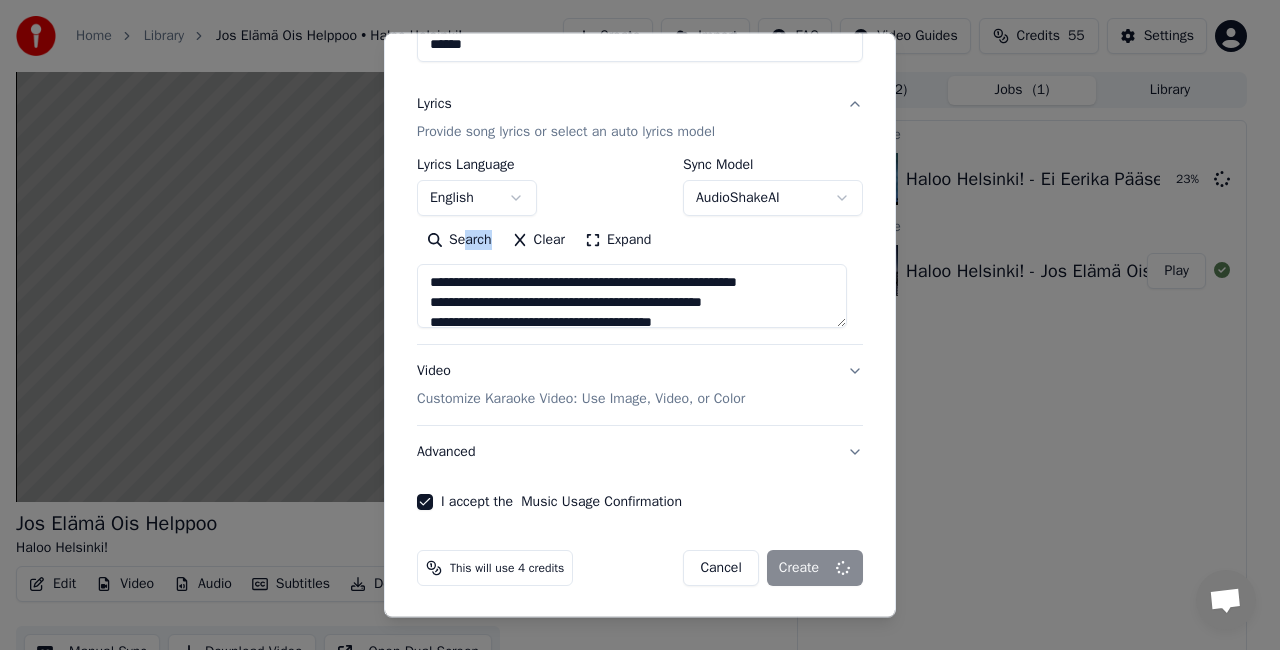 type on "**********" 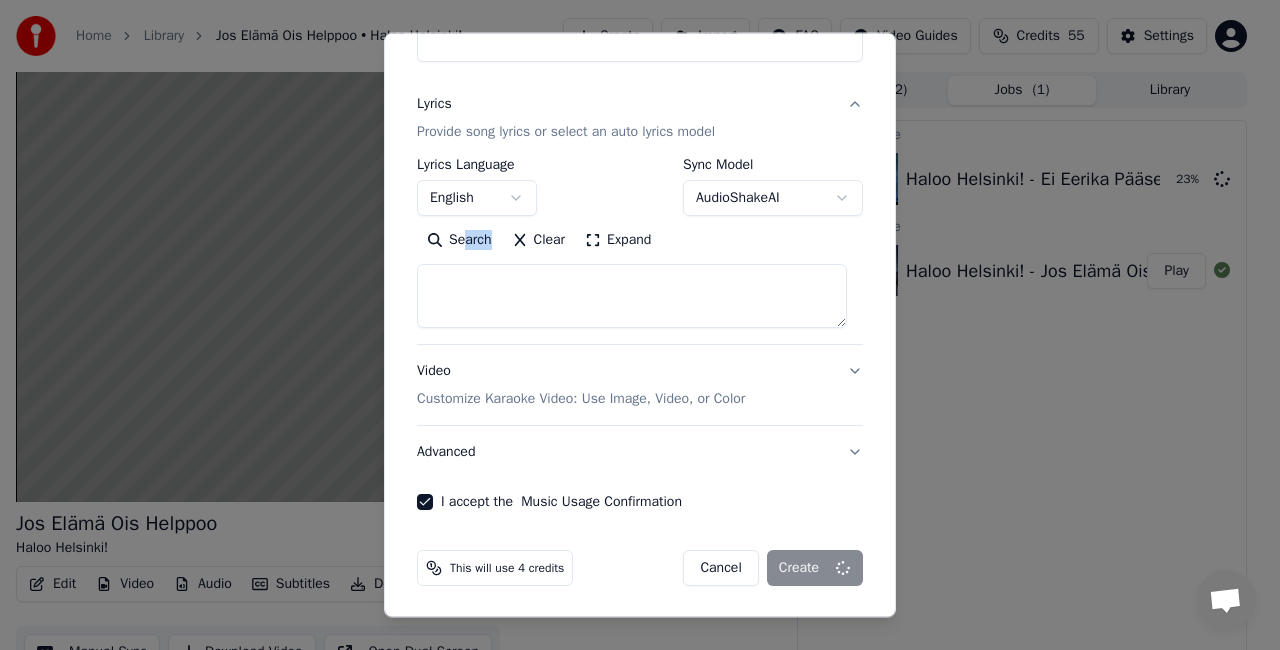 select 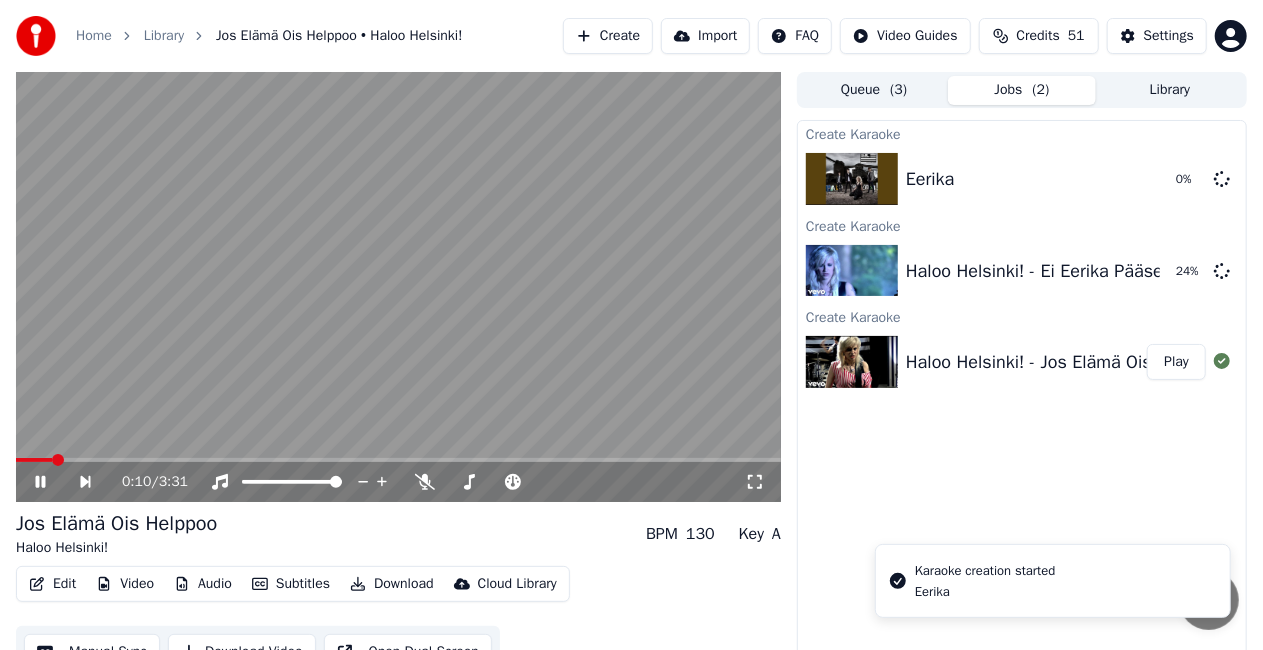 click on "Home" at bounding box center (94, 36) 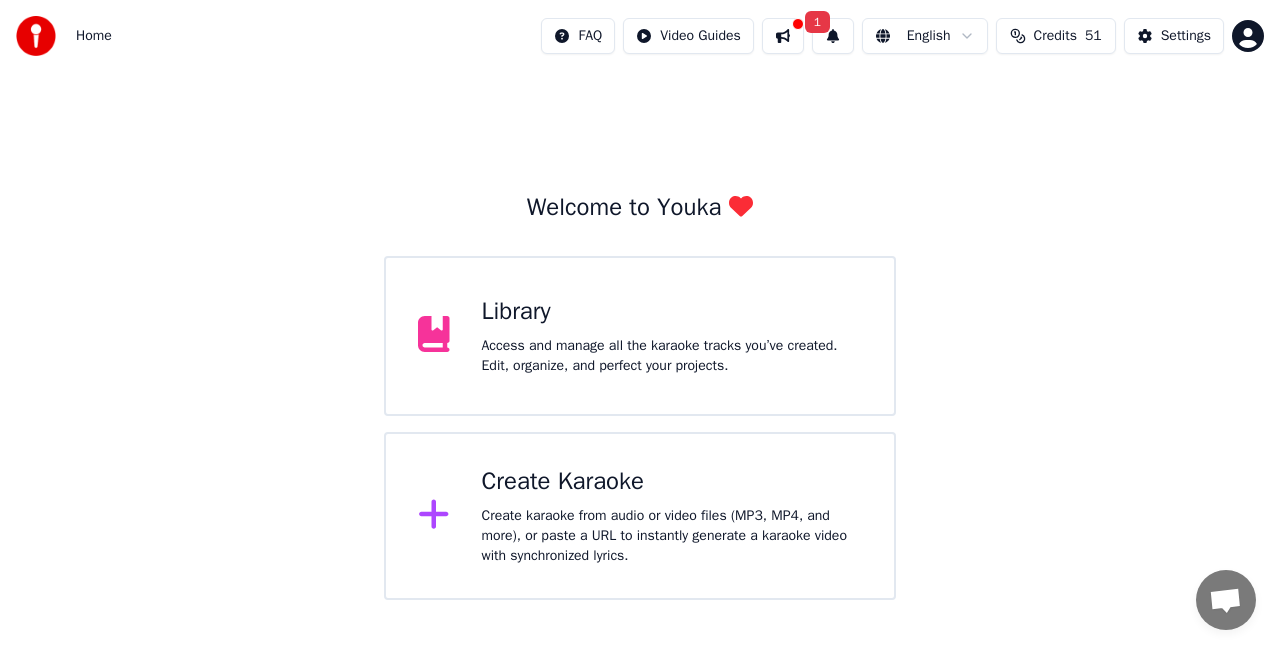 click on "Library" at bounding box center (672, 312) 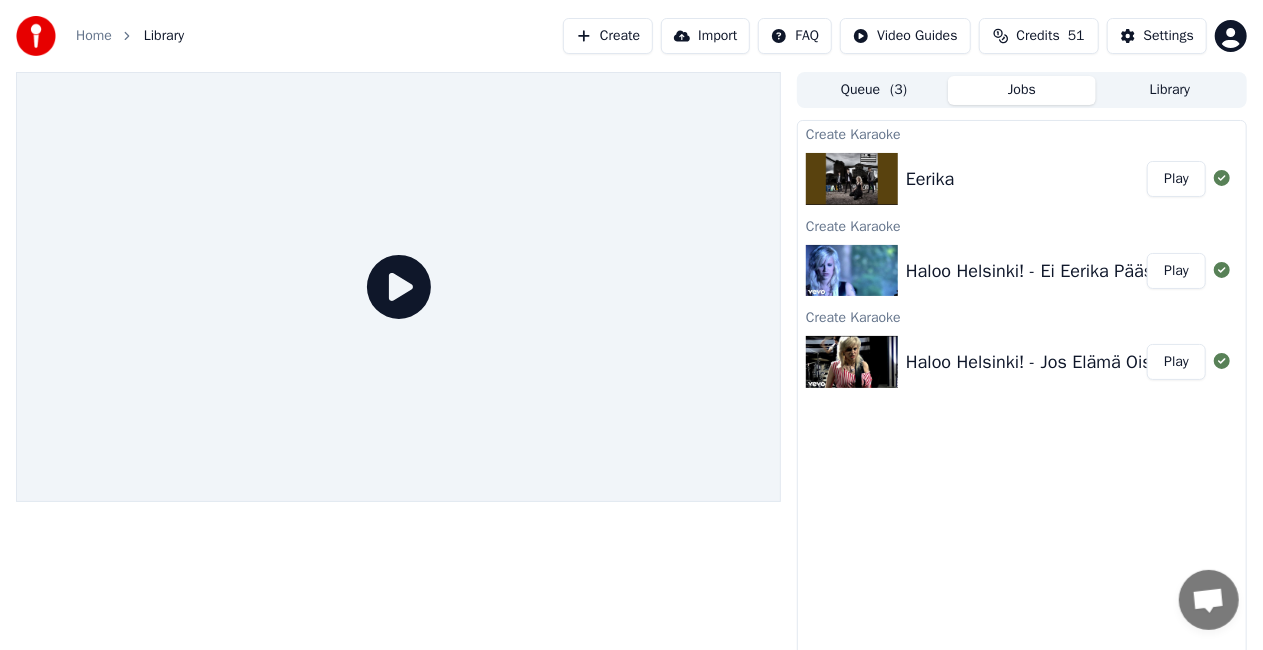click on "Play" at bounding box center (1176, 362) 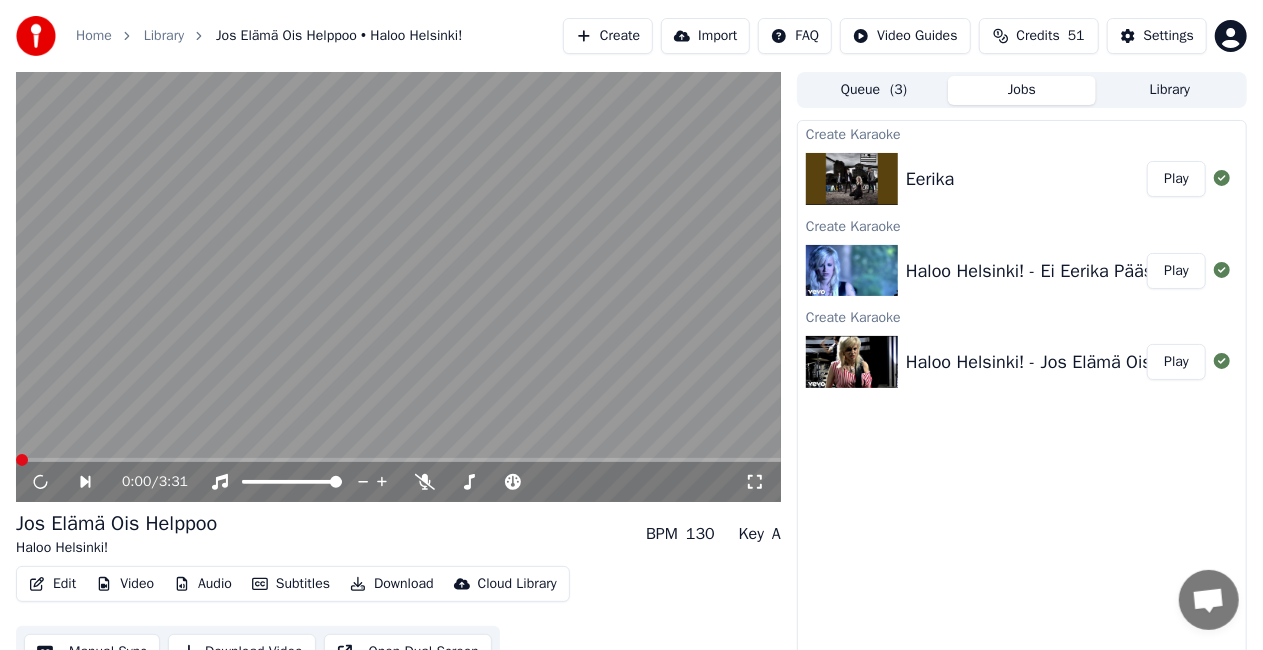 click at bounding box center [398, 287] 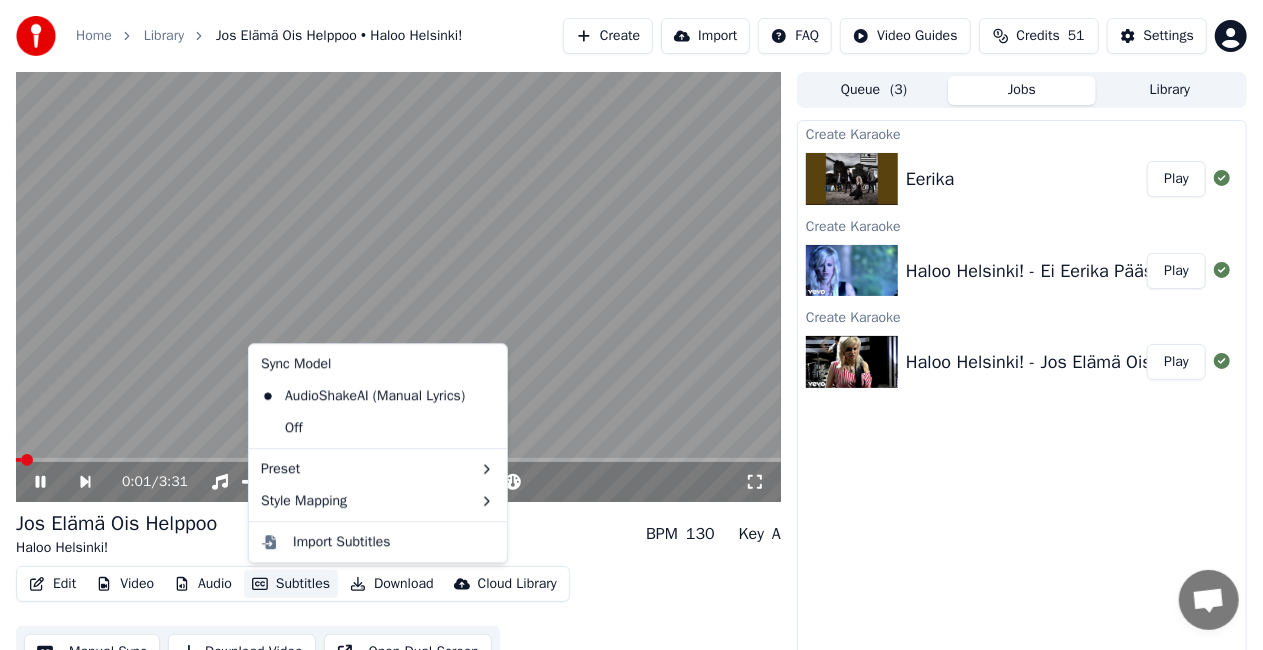 click on "Subtitles" at bounding box center [291, 584] 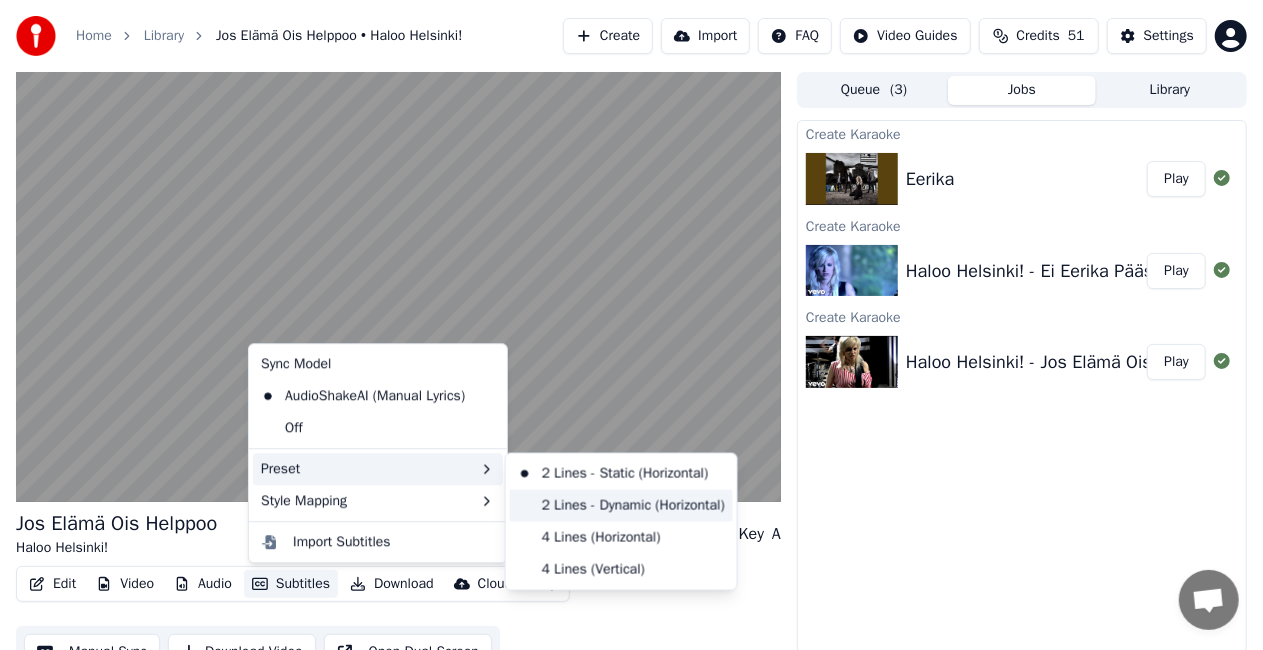 click on "2 Lines - Dynamic (Horizontal)" at bounding box center (621, 506) 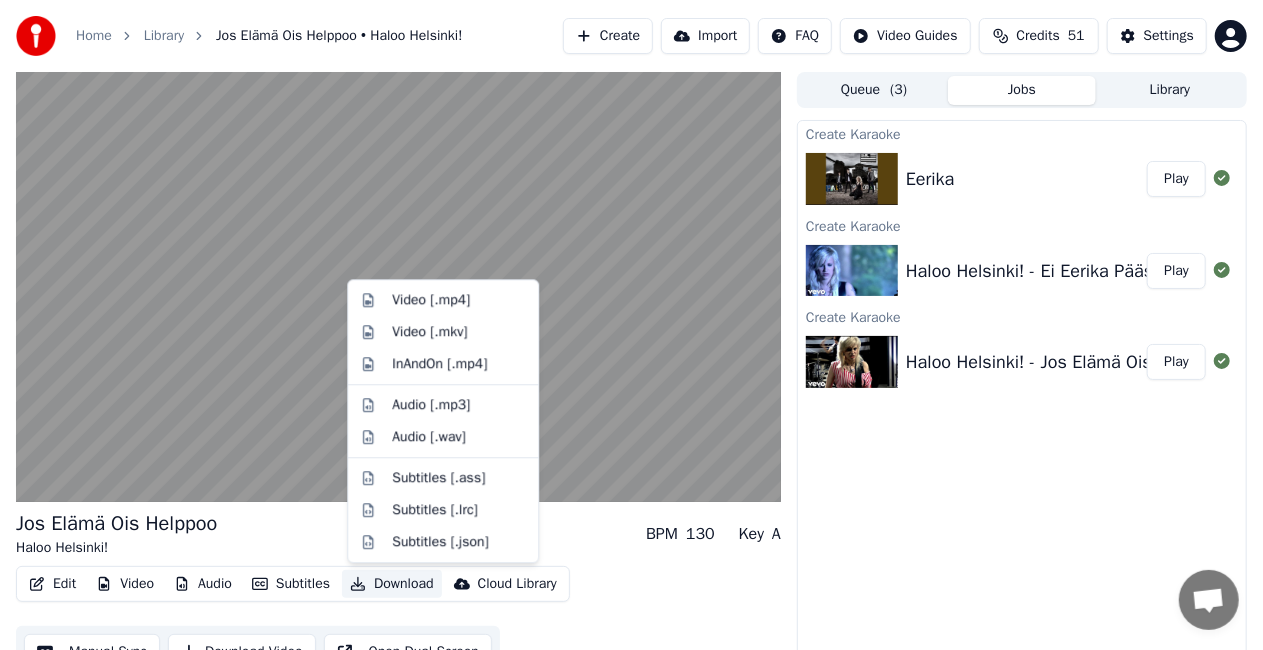 click on "Download" at bounding box center [392, 584] 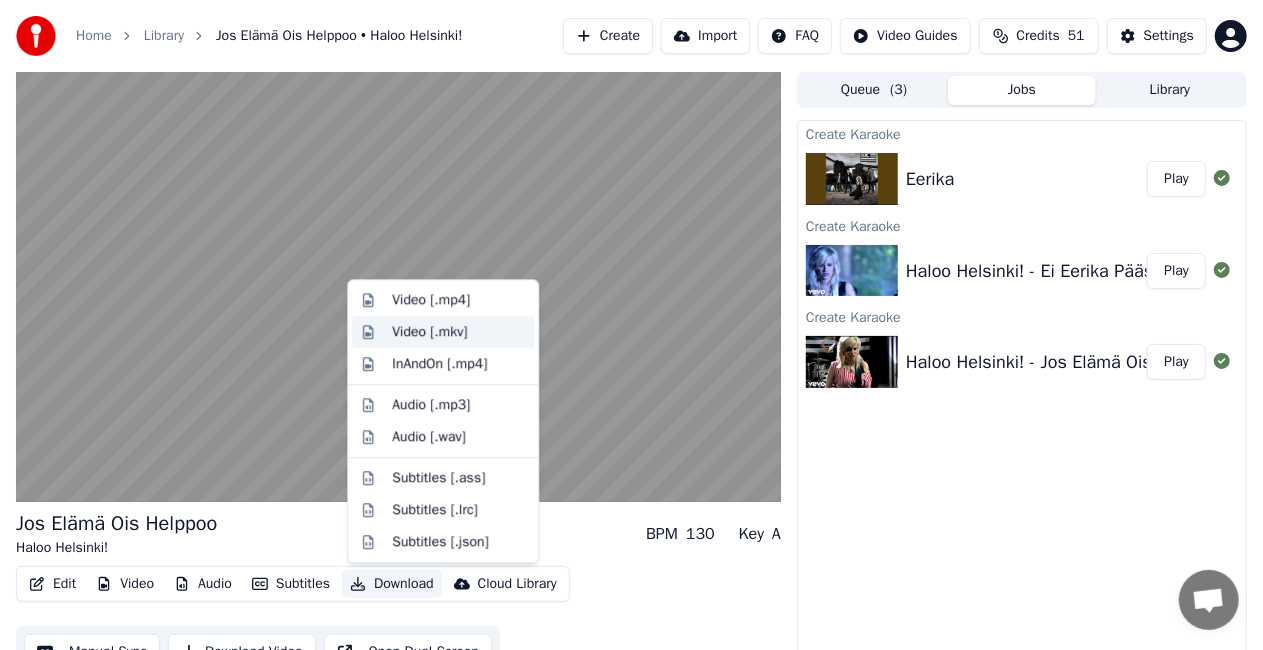 click on "Video [.mkv]" at bounding box center [459, 332] 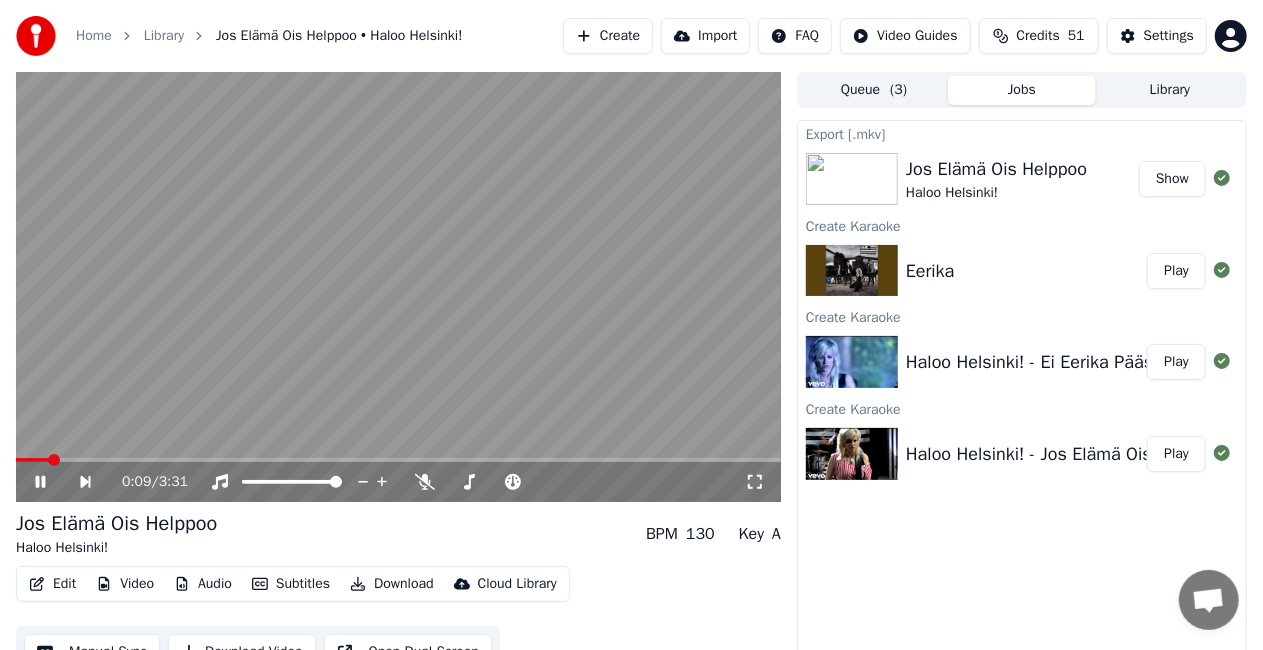 click at bounding box center (398, 287) 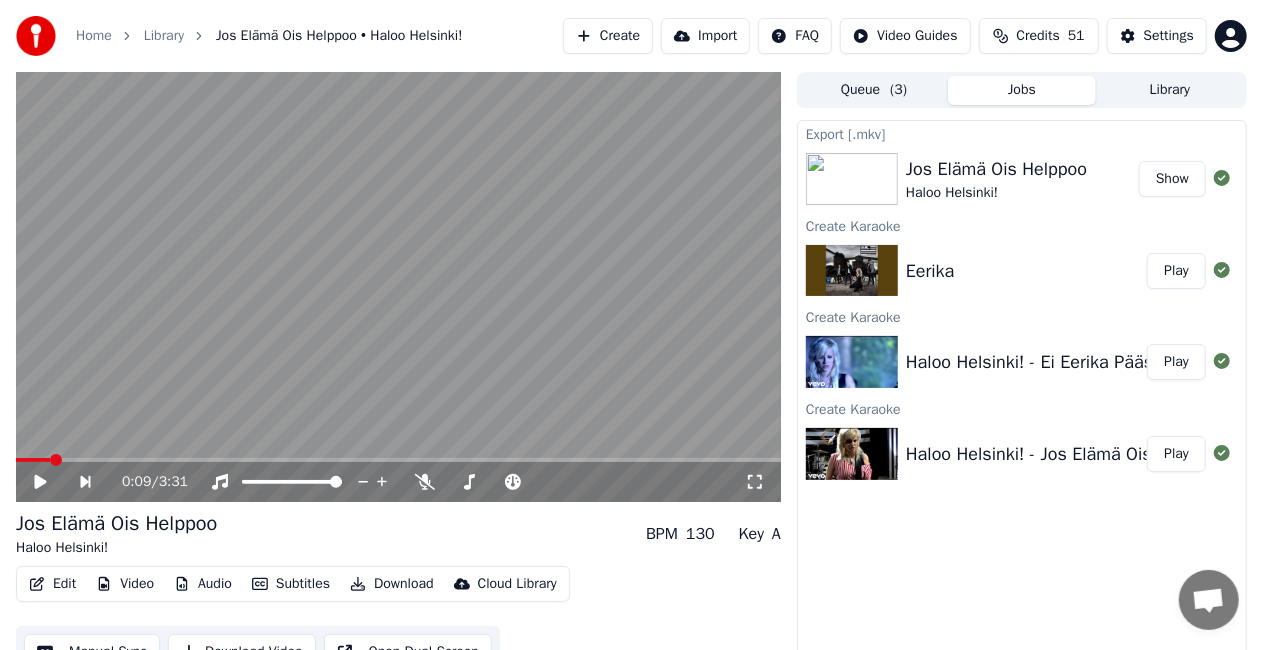 click on "Show" at bounding box center [1172, 179] 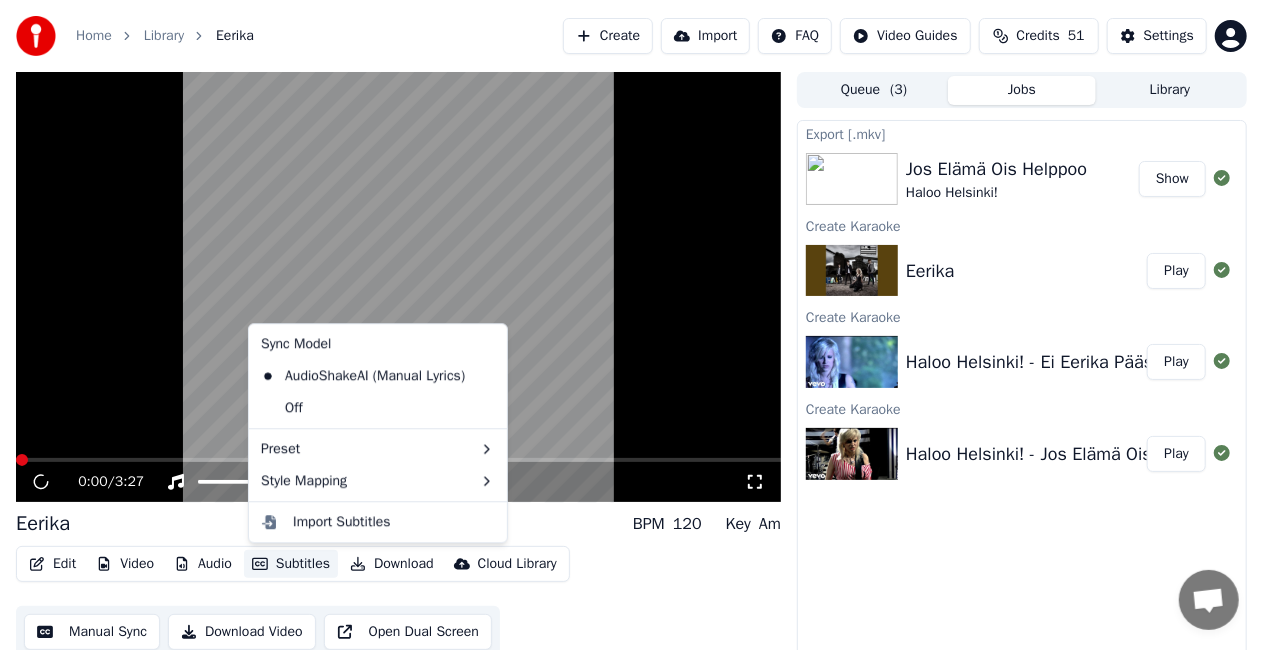 click on "Subtitles" at bounding box center [291, 564] 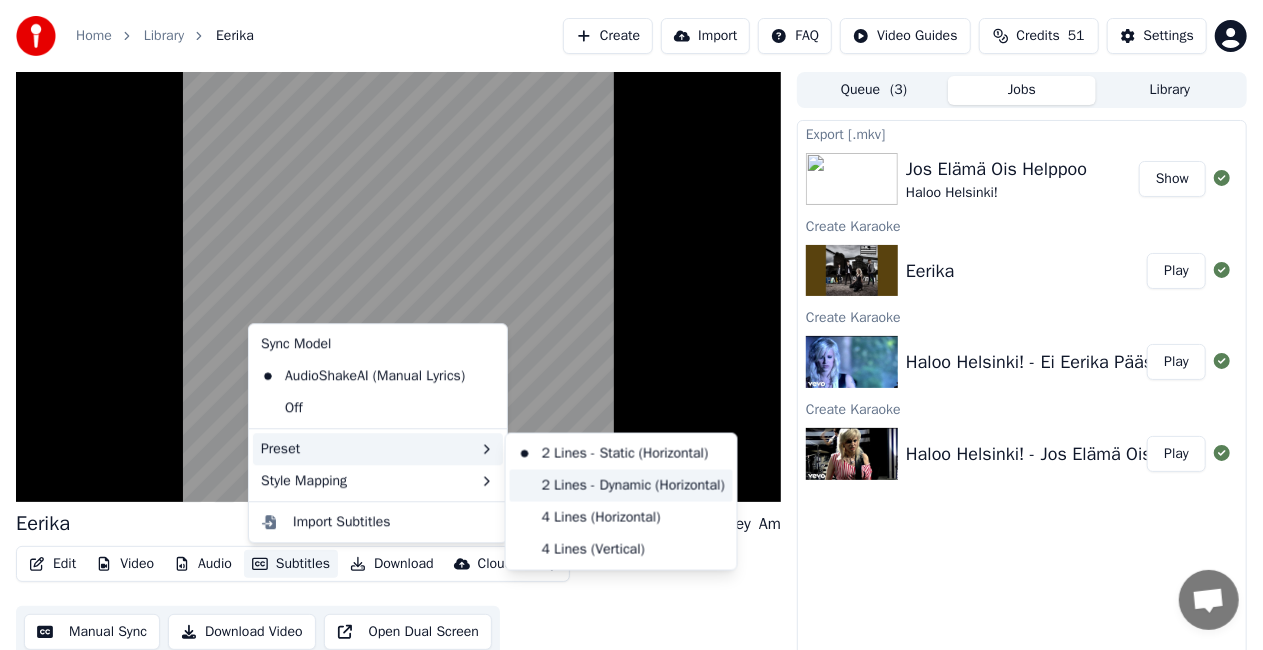 click on "2 Lines - Dynamic (Horizontal)" at bounding box center [621, 486] 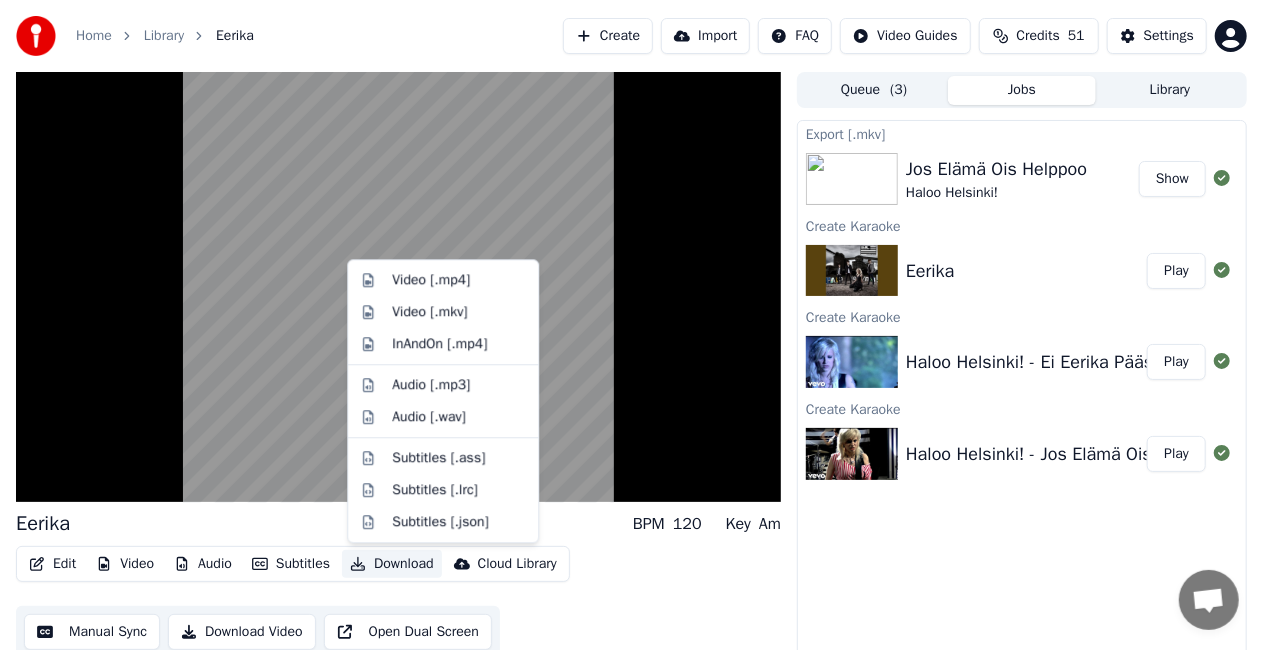 click on "Download" at bounding box center [392, 564] 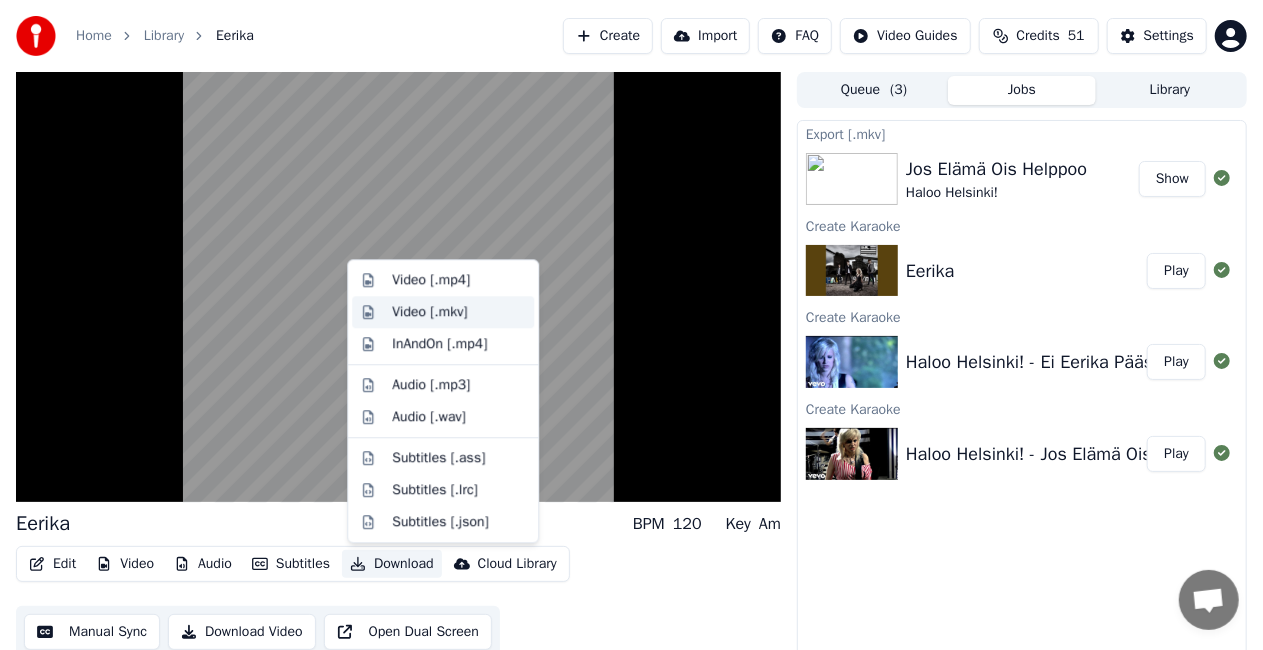 click on "Video [.mkv]" at bounding box center (459, 312) 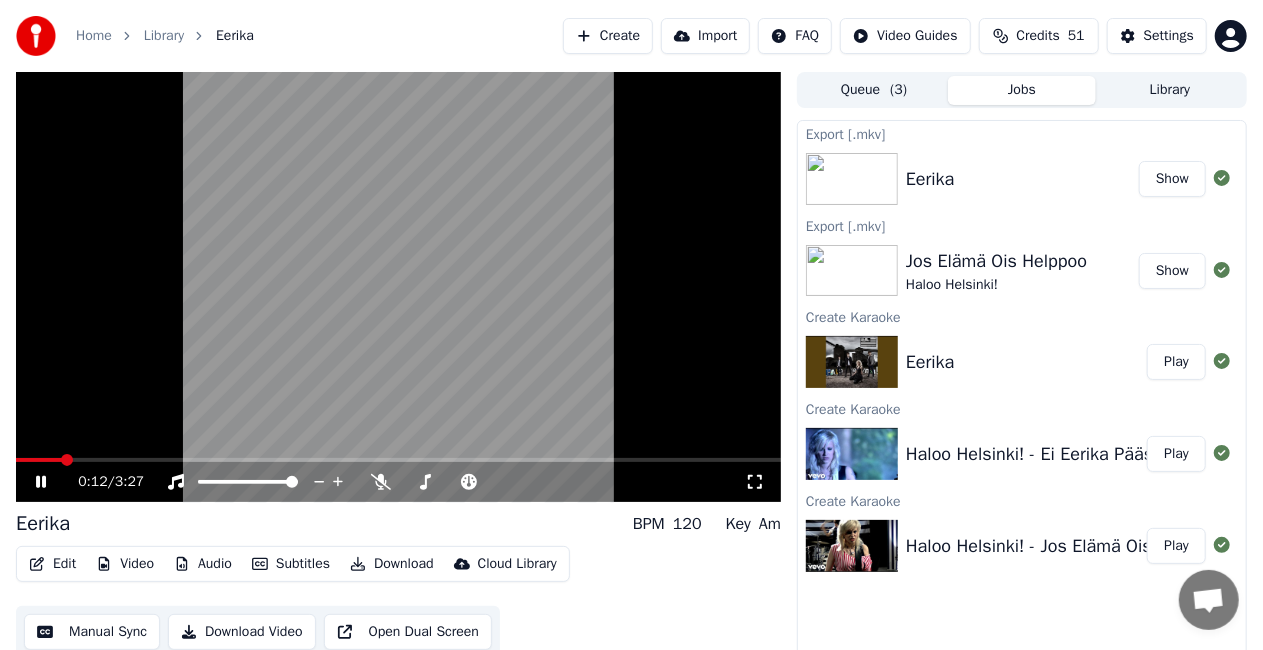 click on "Play" at bounding box center [1176, 454] 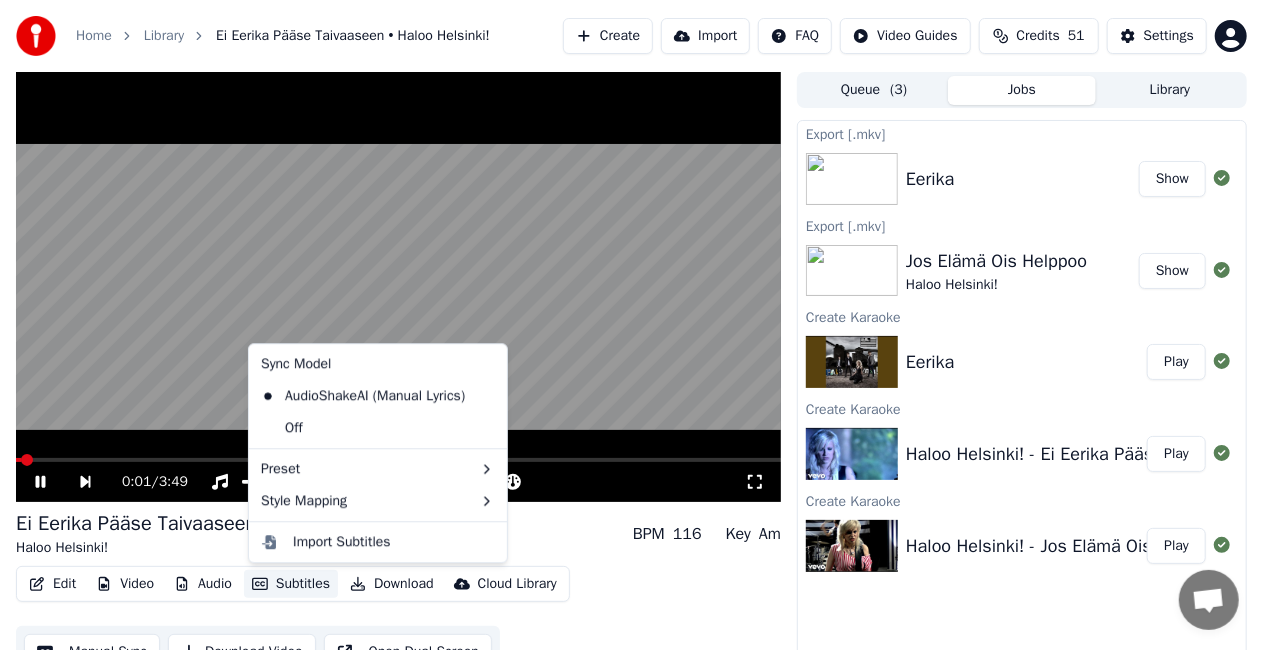 click on "Subtitles" at bounding box center (291, 584) 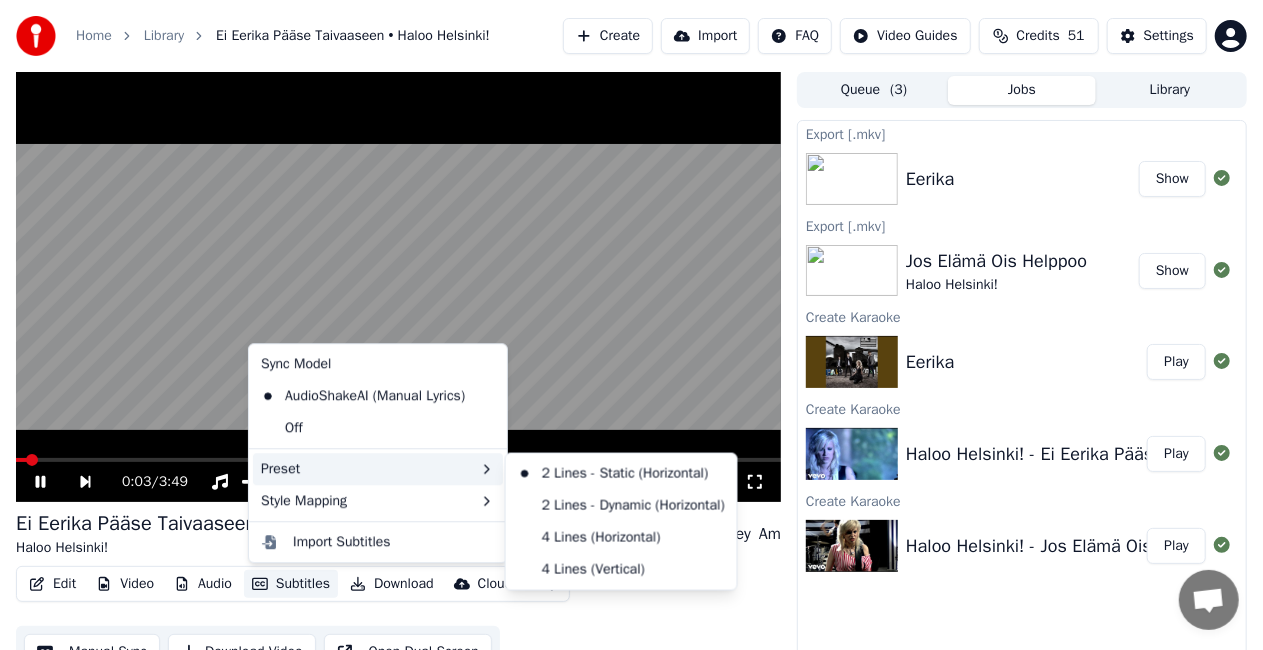 click on "Preset" at bounding box center [378, 469] 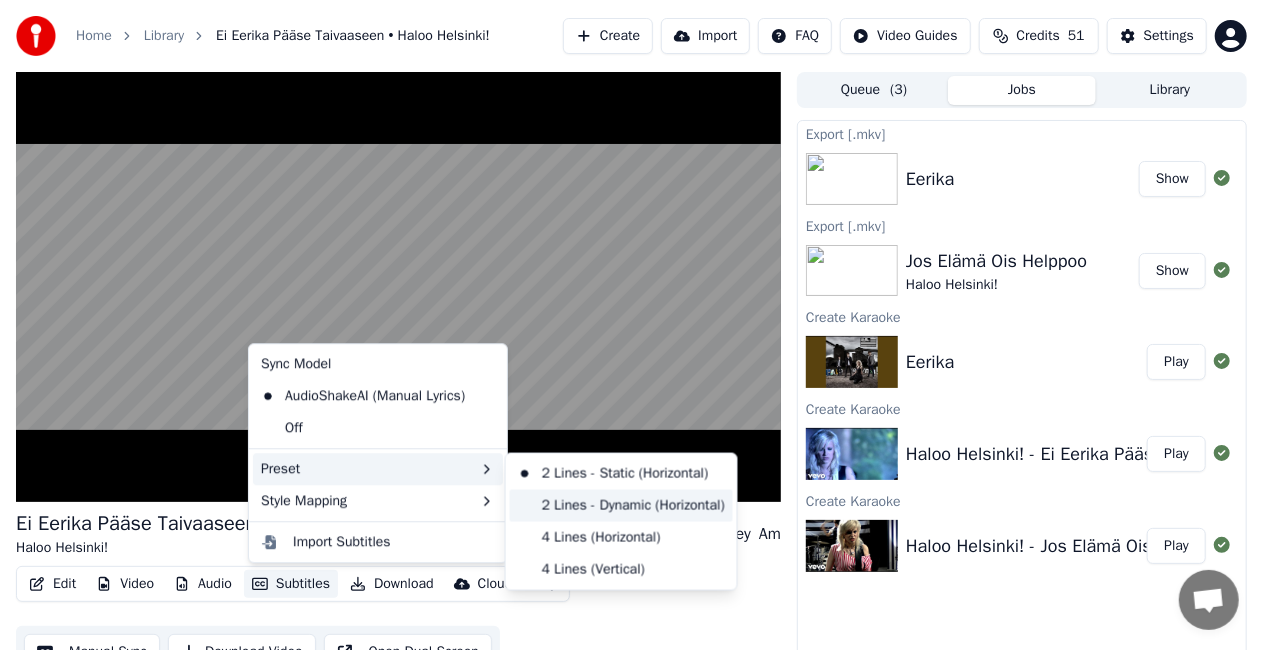 click on "2 Lines - Dynamic (Horizontal)" at bounding box center (621, 506) 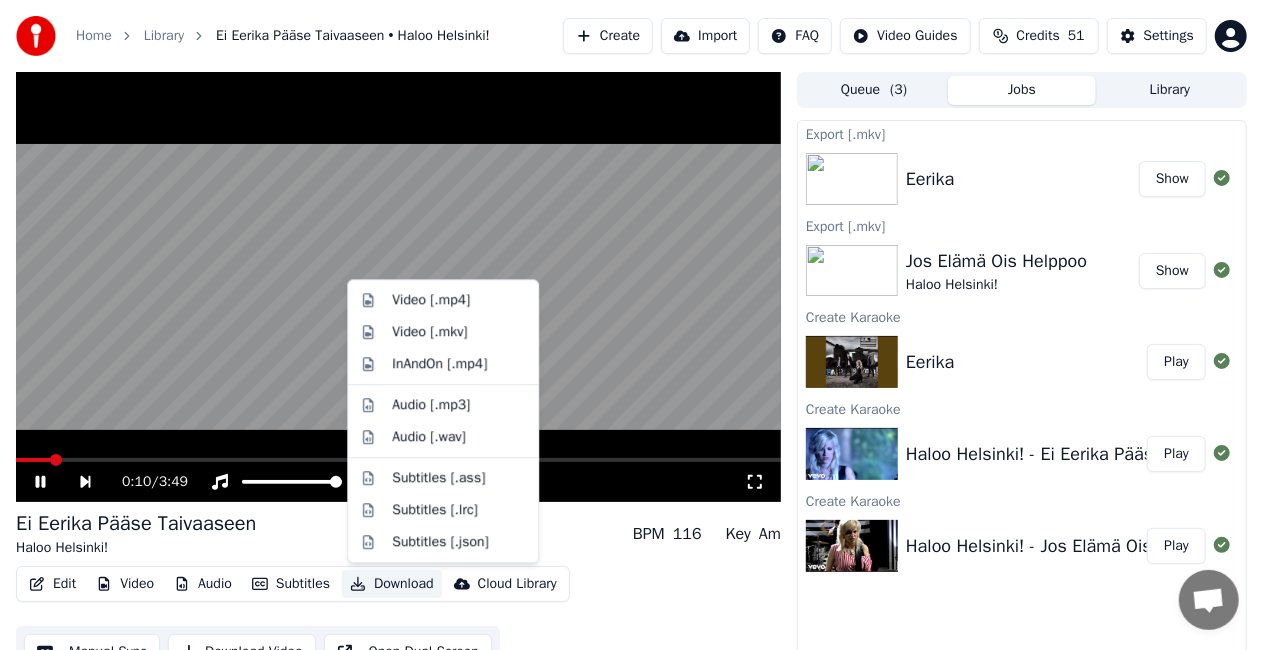 click on "Download" at bounding box center (392, 584) 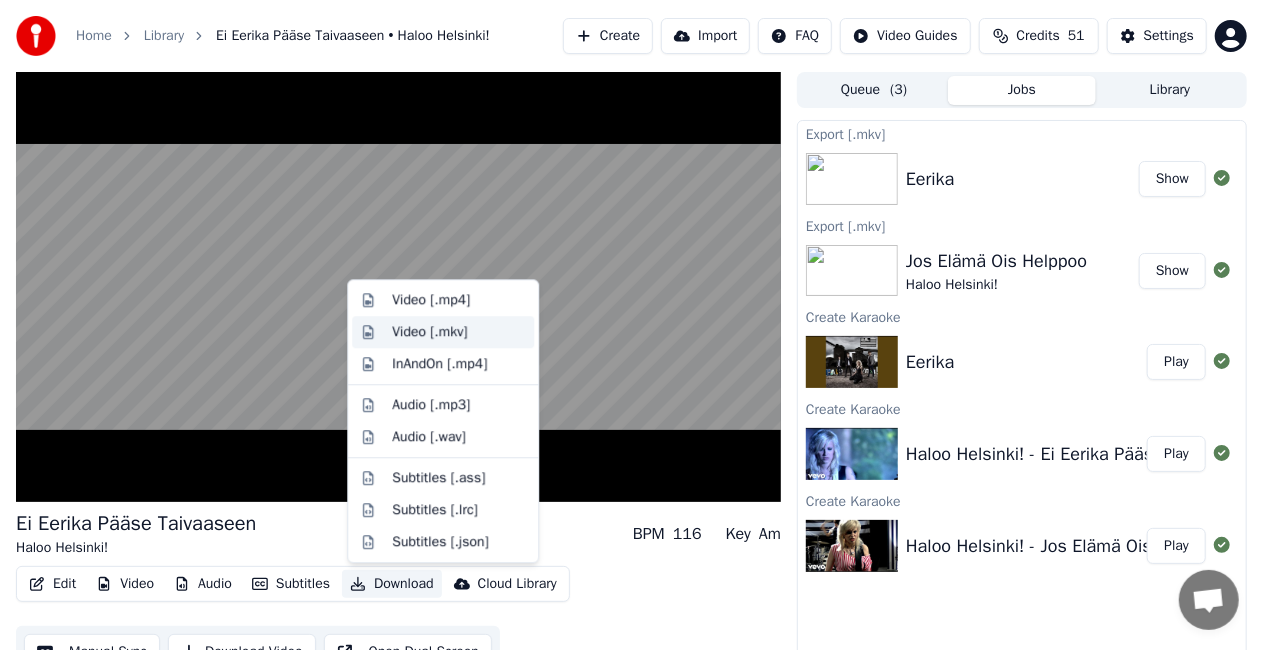 click on "Video [.mkv]" at bounding box center [429, 332] 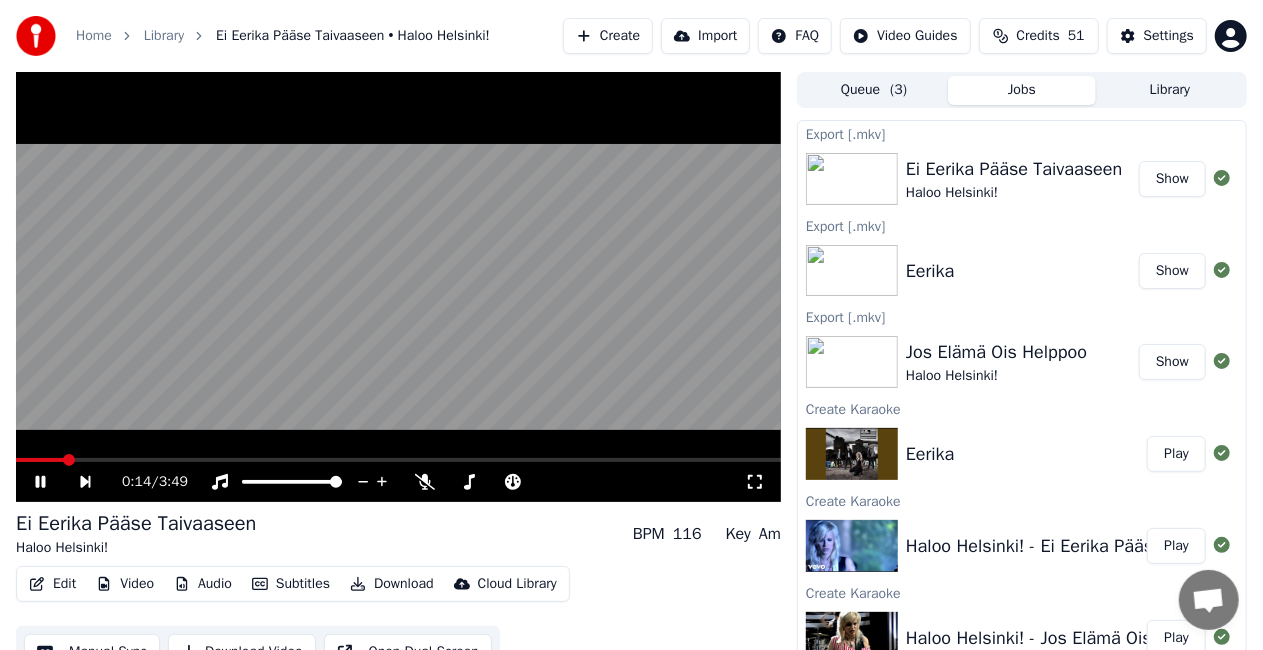 click at bounding box center (398, 287) 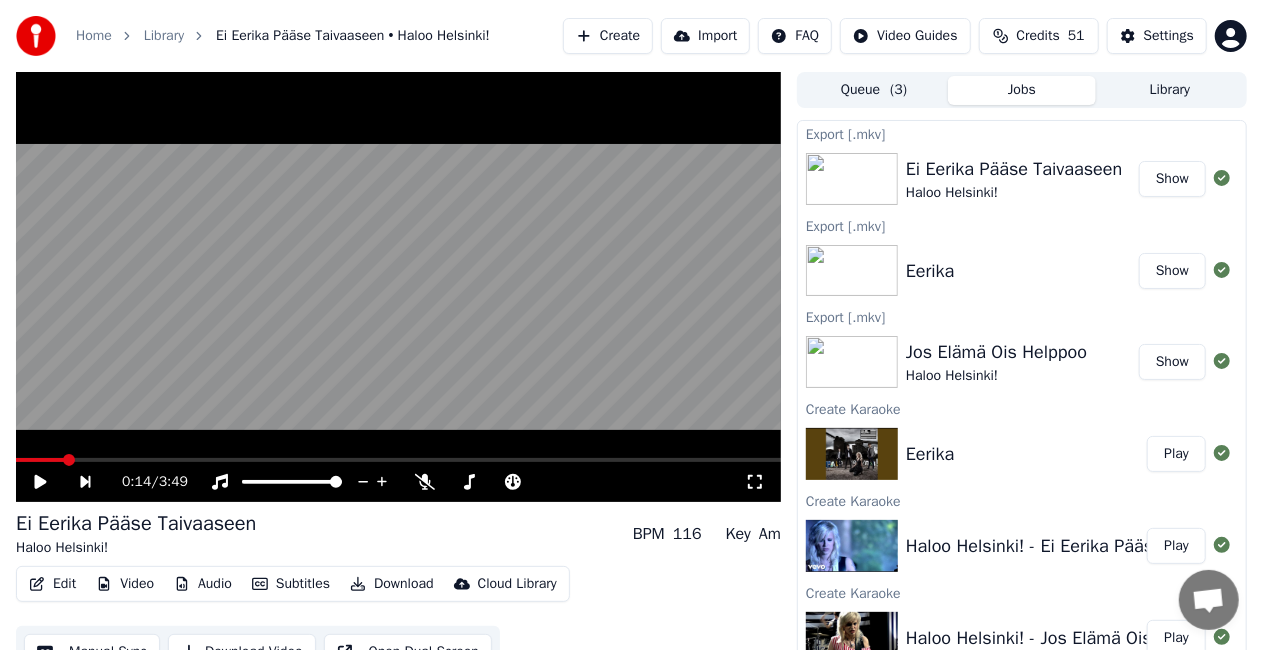 click on "Show" at bounding box center [1172, 362] 